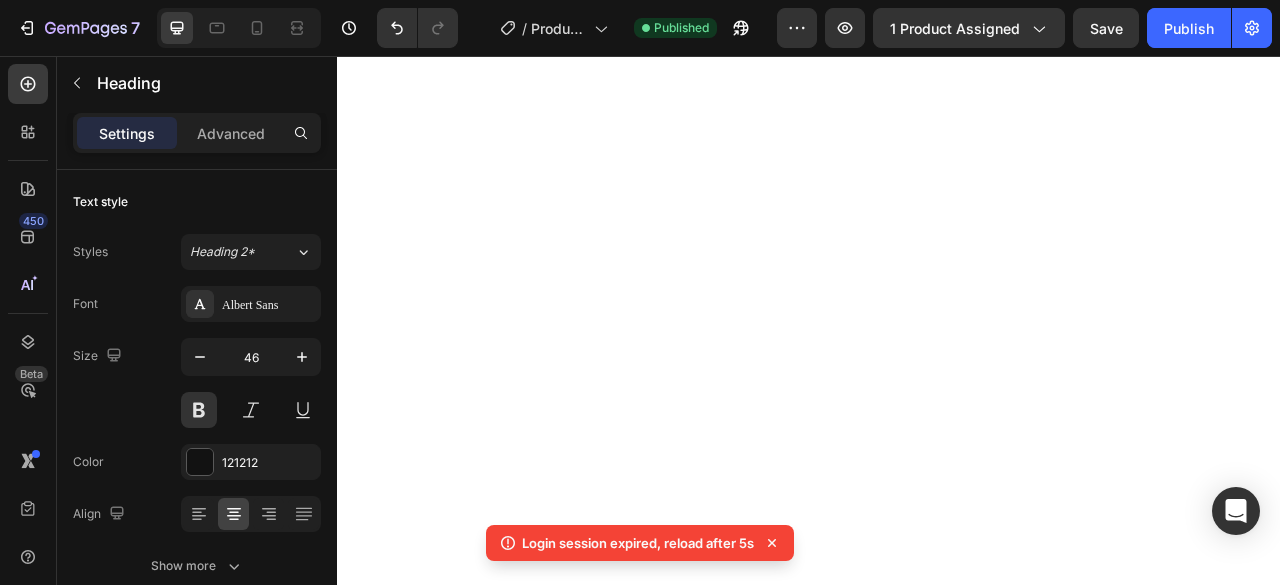 scroll, scrollTop: 0, scrollLeft: 0, axis: both 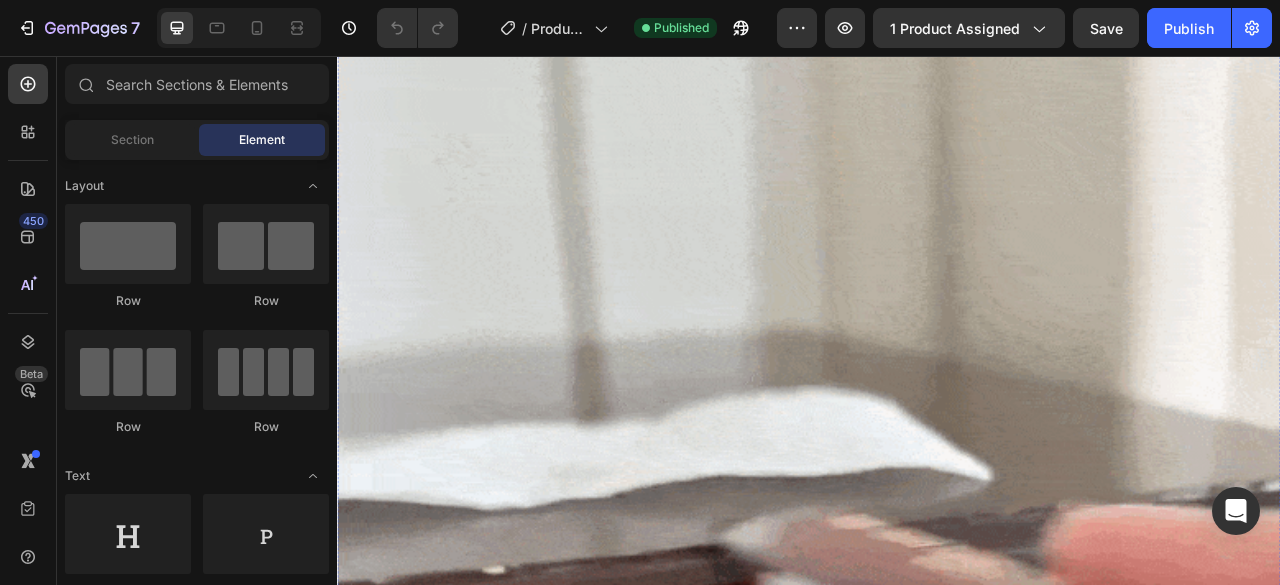 click on "ProRetuș  este kitul complet de reparații pentru mobilă, cu 20 de markere și pastă de umplere care acoperă în câteva minute zgârieturi, pete și colțuri lovite. Îți salvează banii, îți salvează mobila și-ți dă înapoi încrederea că locuința ta arată îngrijit, în doar câteva minute." at bounding box center [937, -91] 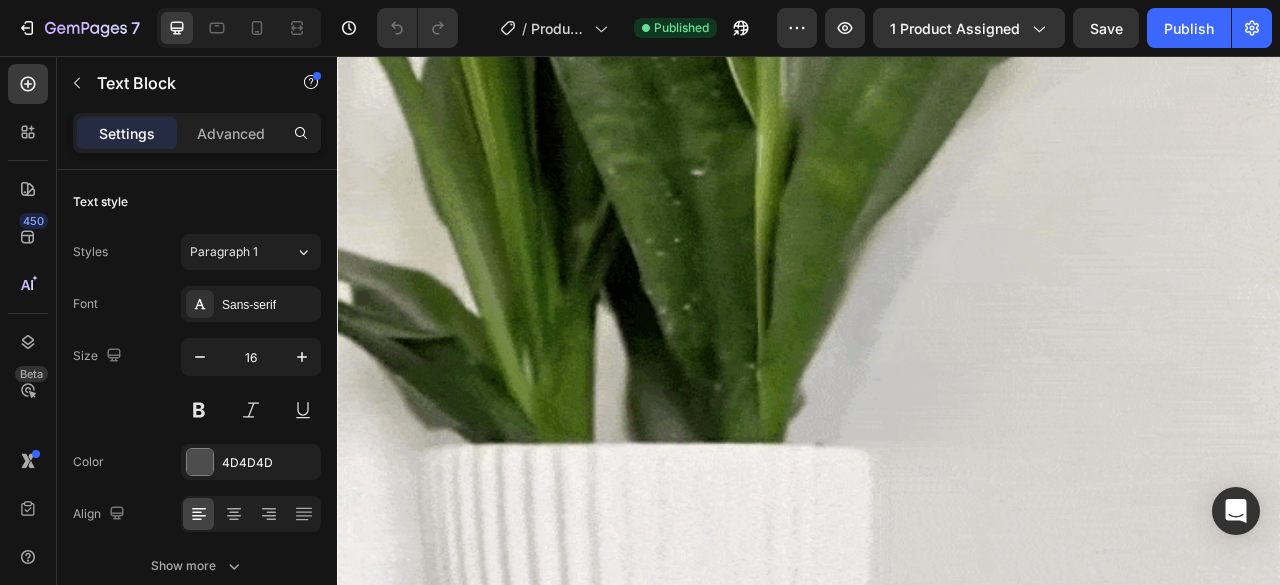 click on "ProRetuș  este kitul complet de reparații pentru mobilă, cu 20 de markere și pastă de umplere care acoperă în câteva minute zgârieturi, pete și colțuri lovite. Îți salvează banii, îți salvează mobila și-ți dă înapoi încrederea că locuința ta arată îngrijit, în doar câteva minute." at bounding box center [937, -91] 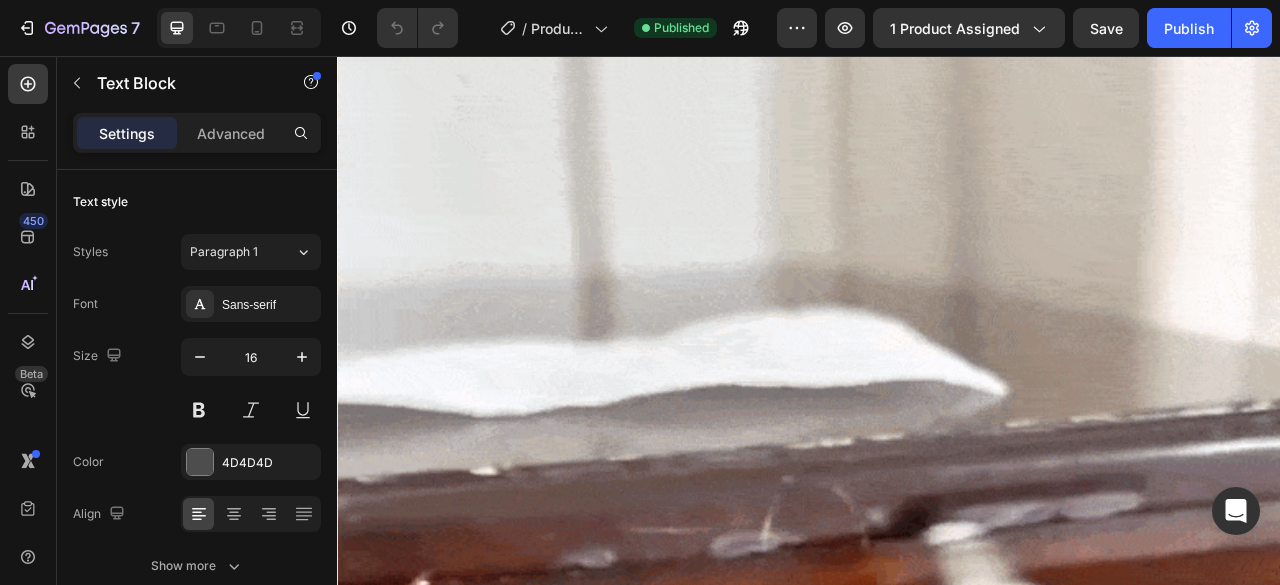 click on "ProRetuș  este kitul complet de reparații pentru mobilă, cu 20 de markere și pastă de umplere care acoperă în câteva minute zgârieturi, pete și colțuri lovite. Îți salvează banii, îți salvează mobila și-ți dă înapoi încrederea că locuința ta arată îngrijit, în doar câteva minute." at bounding box center [937, -91] 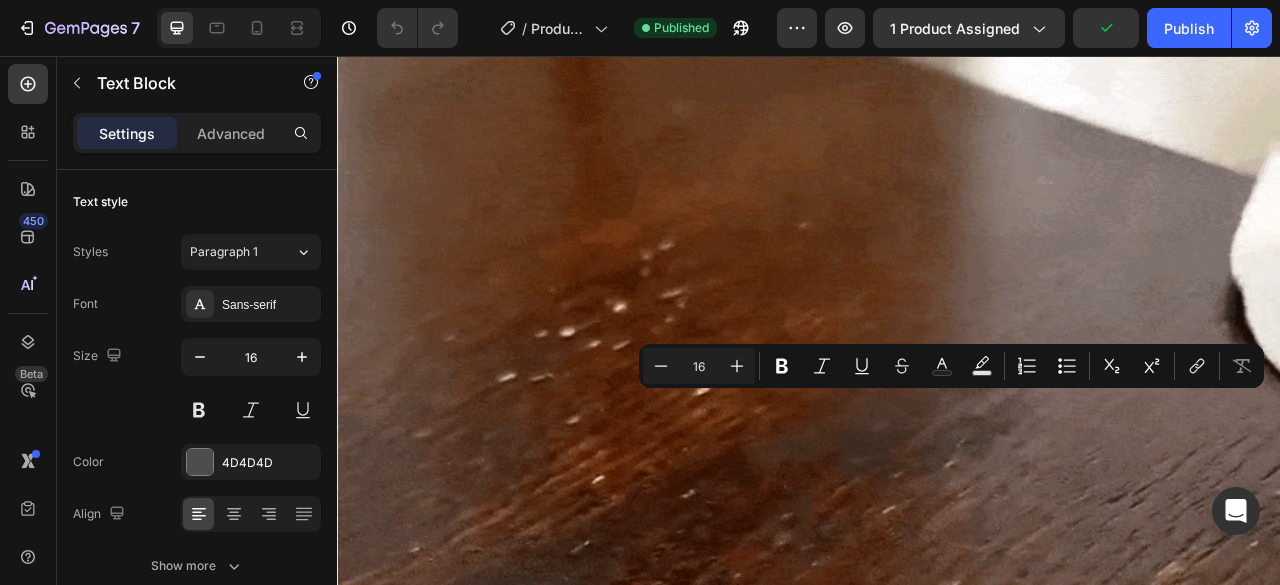 click on "ProRetuș  este kitul complet de reparații pentru mobilă, cu 20 de markere și pastă de umplere care acoperă în câteva minute zgârieturi, pete și colțuri lovite. Îți salvează banii, îți salvează mobila și-ți dă înapoi încrederea că locuința ta arată îngrijit, în doar câteva minute." at bounding box center (937, -91) 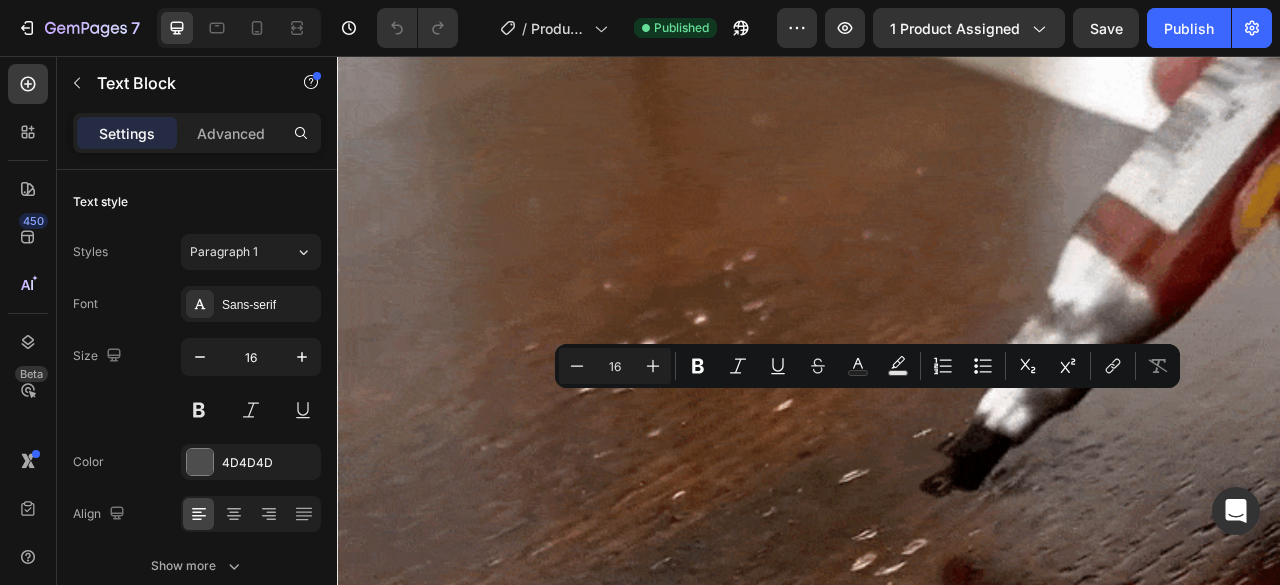 drag, startPoint x: 1447, startPoint y: 491, endPoint x: 412, endPoint y: 492, distance: 1035.0005 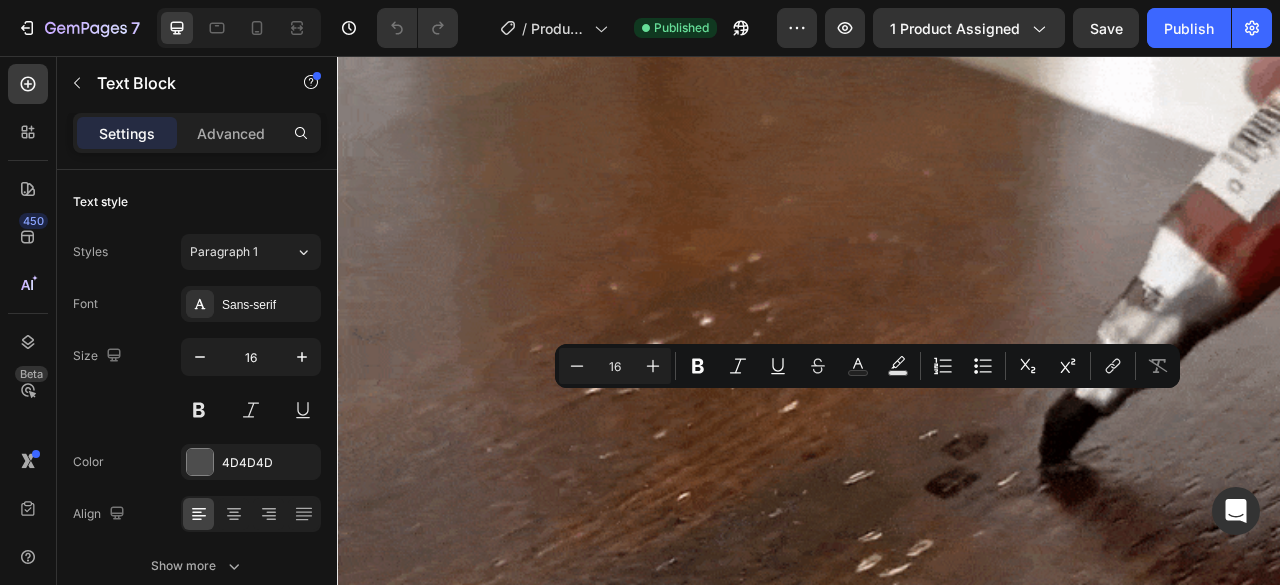 click on "ProRetuș  este kitul complet de reparații pentru mobilă, cu 20 de markere și pastă de umplere care acoperă în câteva minute zgârieturi, pete și colțuri lovite. Îți salvează banii, îți salvează mobila și-ți dă înapoi încrederea că locuința ta arată îngrijit, în doar câteva minute." at bounding box center (937, -91) 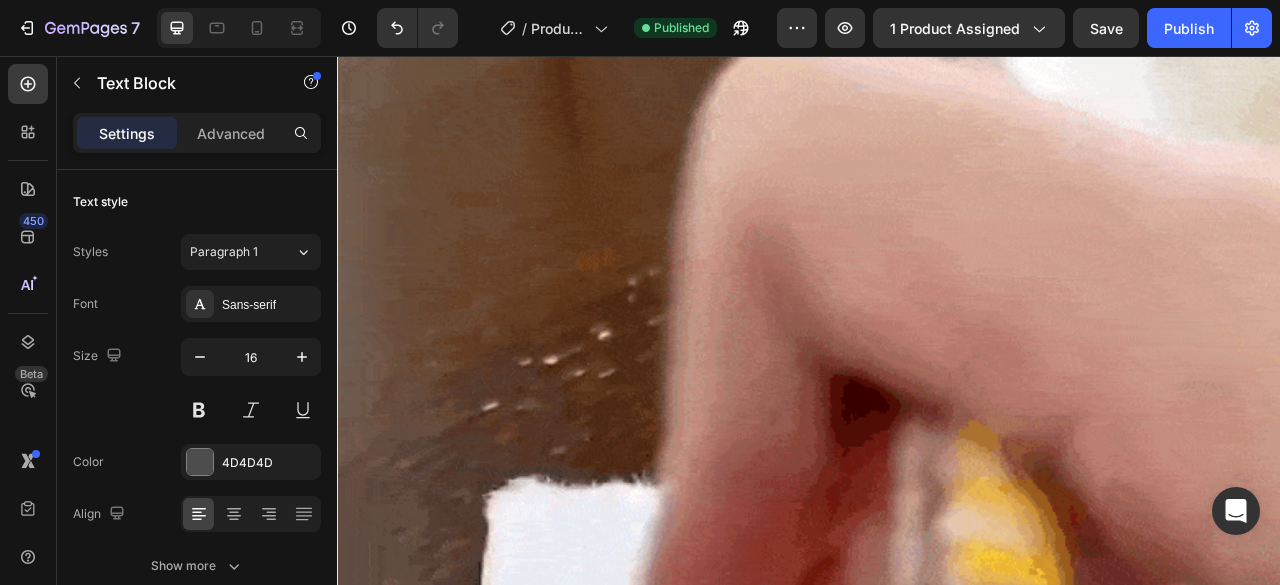 click on "ProRetuș  ProRetuș este setul complet de markere profesionale pentru recondiționat mobilă. Poți restaura mobila din toată casa, indiferent de culoare sau material. Include 10 markere și 10 tuburi de pastă de umplere: 1 marker negru, 1 alb, 3 maro deschis (nuanțe diferite), 3 maro închis (nuanțe diferite), 1 gri deschis, 1 gri închis + pastă pentru fiecare nuanță. Acoperă toată paleta de culori a mobilierului și te ajută să maschezi zgârieturi, colțuri lovite, pete și alte imperfecțiuni de pe lemn, PAL, MDF sau furnir.Îți salvează banii, îți salvează mobila și-ți dă înapoi încrederea că locuința ta arată îngrijit, în doar câteva minute." at bounding box center [937, -63] 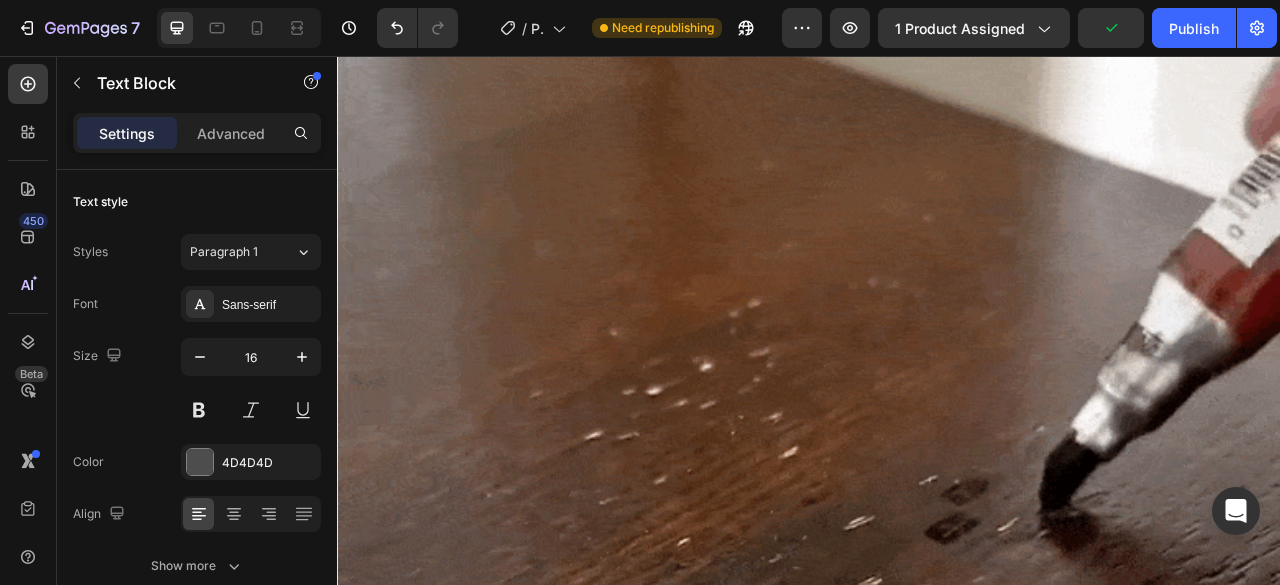 click on "[BRAND] este setul complet de markere profesionale pentru recondiționat mobilă. Poți restaura mobila din toată casa, indiferent de culoare sau material. Include 10 markere și 10 tuburi de pastă de umplere: 1 marker negru, 1 alb, 3 maro deschis (nuanțe diferite), 3 maro închis (nuanțe diferite), 1 gri deschis, 1 gri închis + pastă pentru fiecare nuanță. Acoperă toată paleta de culori a mobilierului și te ajută să maschezi zgârieturi, colțuri lovite, pete și alte imperfecțiuni de pe lemn, PAL, MDF sau furnir.Îți salvează banii, îți salvează mobila și-ți dă înapoi încrederea că locuința ta arată îngrijit, în doar câteva minute." at bounding box center [937, -63] 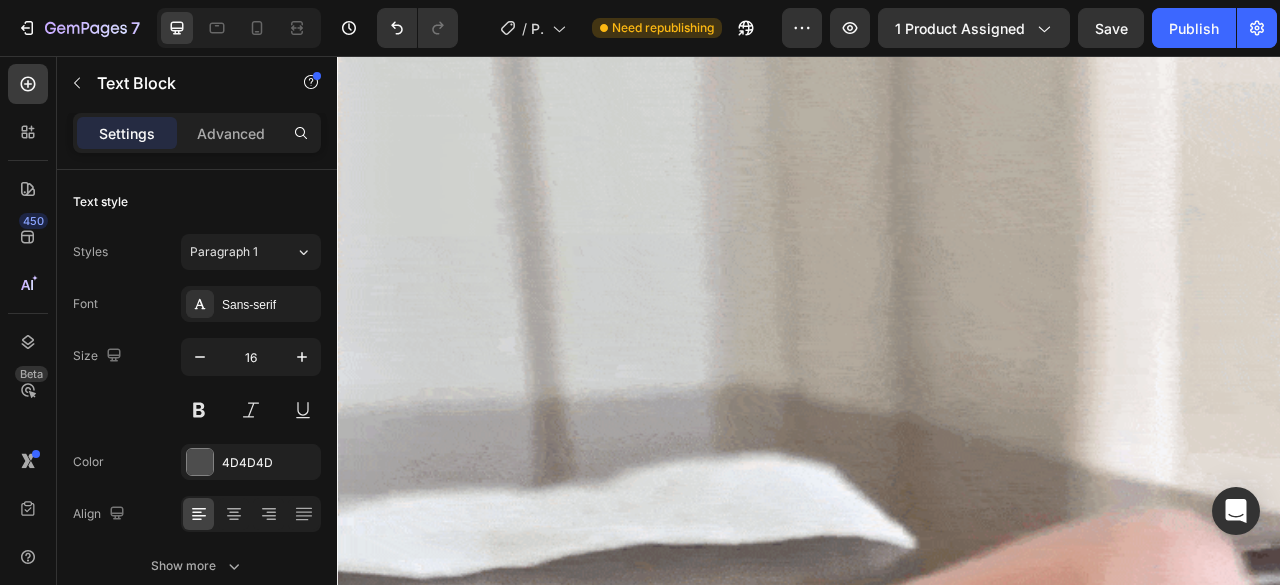 click on "[BRAND] este setul complet de markere profesionale pentru recondiționat mobilă. Poți restaura mobila din toată casa, indiferent de culoare sau material. Include 10 markere și 10 tuburi de pastă de umplere: 1 marker negru, 1 alb, 3 maro deschis (nuanțe diferite), 3 maro închis (nuanțe diferite), 1 gri deschis, 1 gri închis + pastă pentru fiecare nuanță. Acoperă toată paleta de culori a mobilierului și te ajută să maschezi zgârieturi, colțuri lovite, pete și alte imperfecțiuni de pe lemn, PAL, MDF sau furnir.Îți salvează banii, îți salvează mobila și-ți dă înapoi încrederea că locuința ta arată îngrijit, în doar câteva minute." at bounding box center [937, -63] 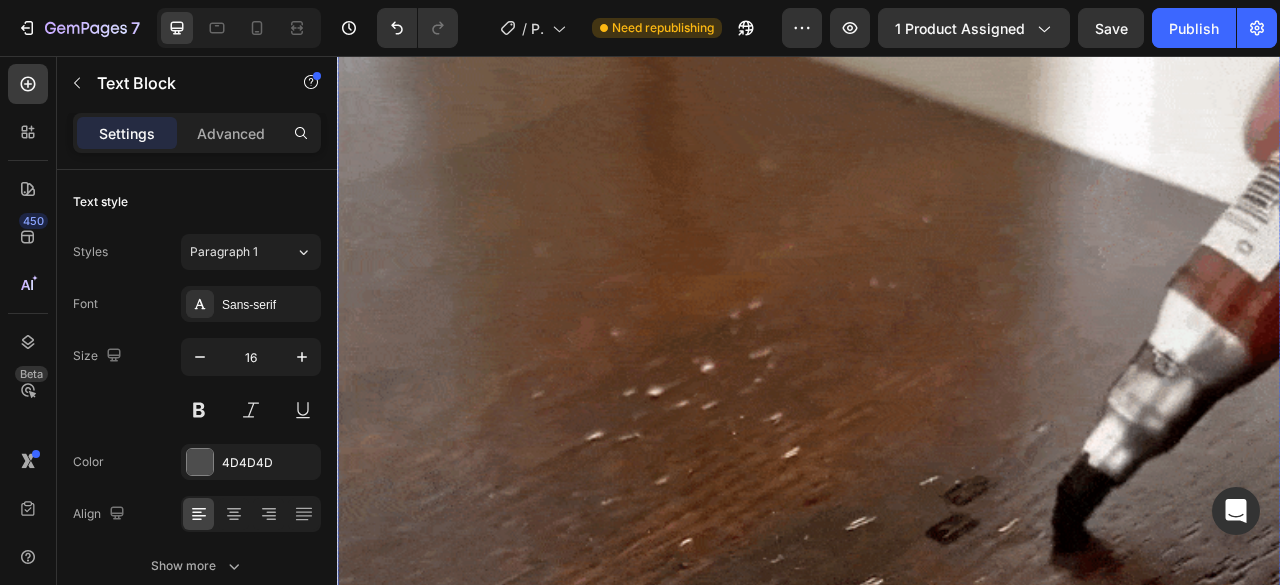 scroll, scrollTop: 900, scrollLeft: 0, axis: vertical 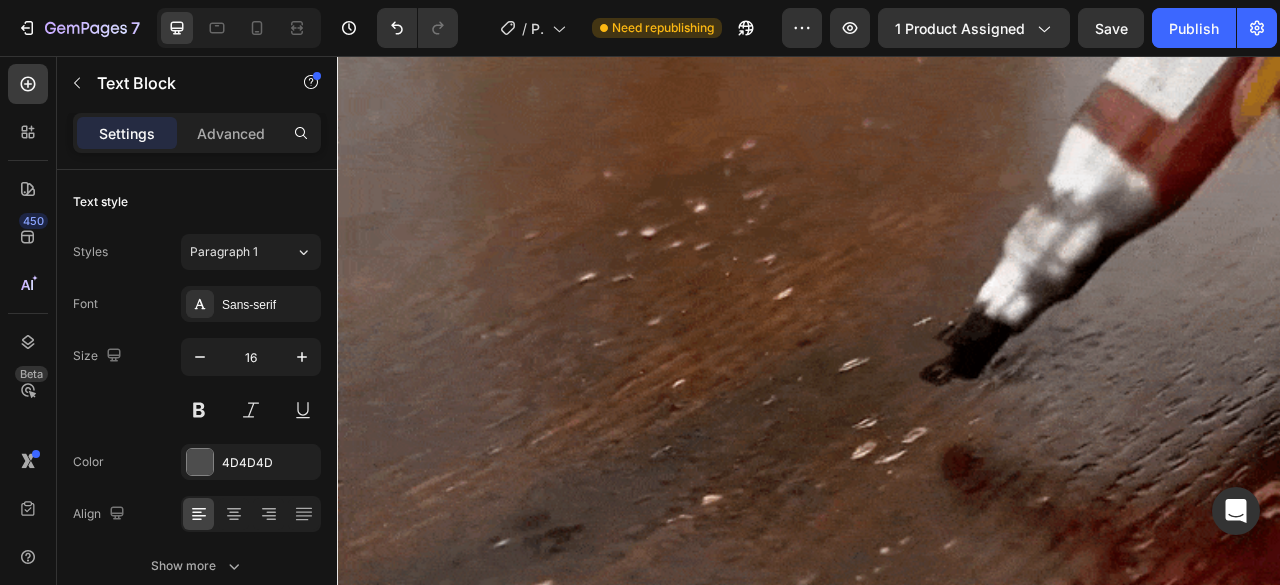 click on "Sau să cheltuiești mii de lei pe mobilă nouă, când de fapt era nevoie doar de o mică reparație?" at bounding box center [937, -335] 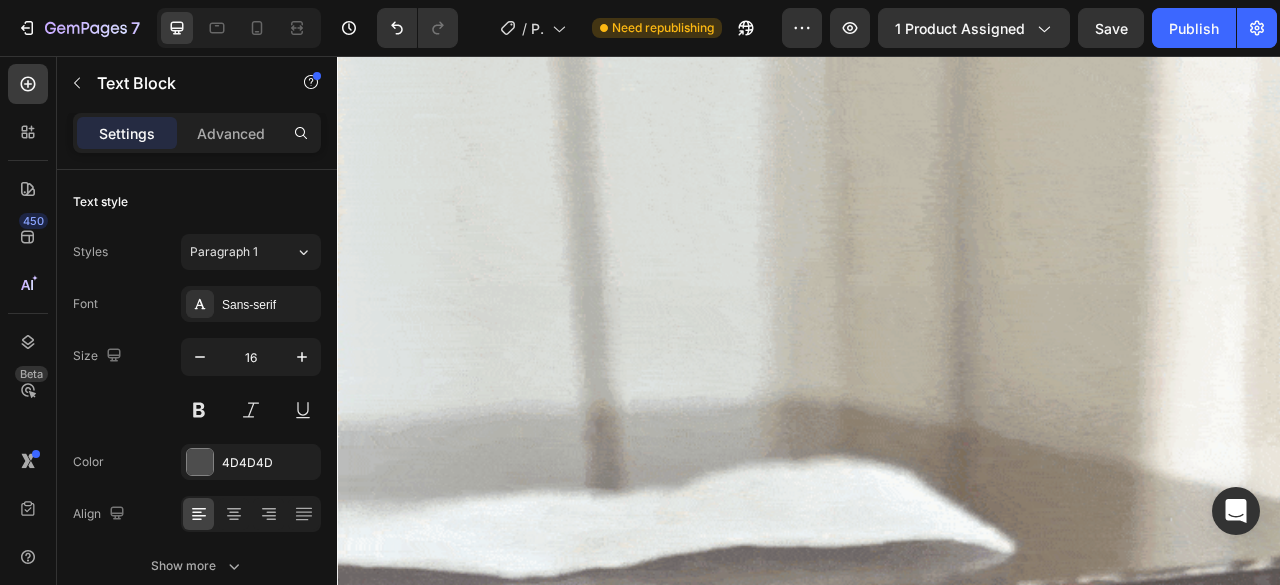 scroll, scrollTop: 400, scrollLeft: 0, axis: vertical 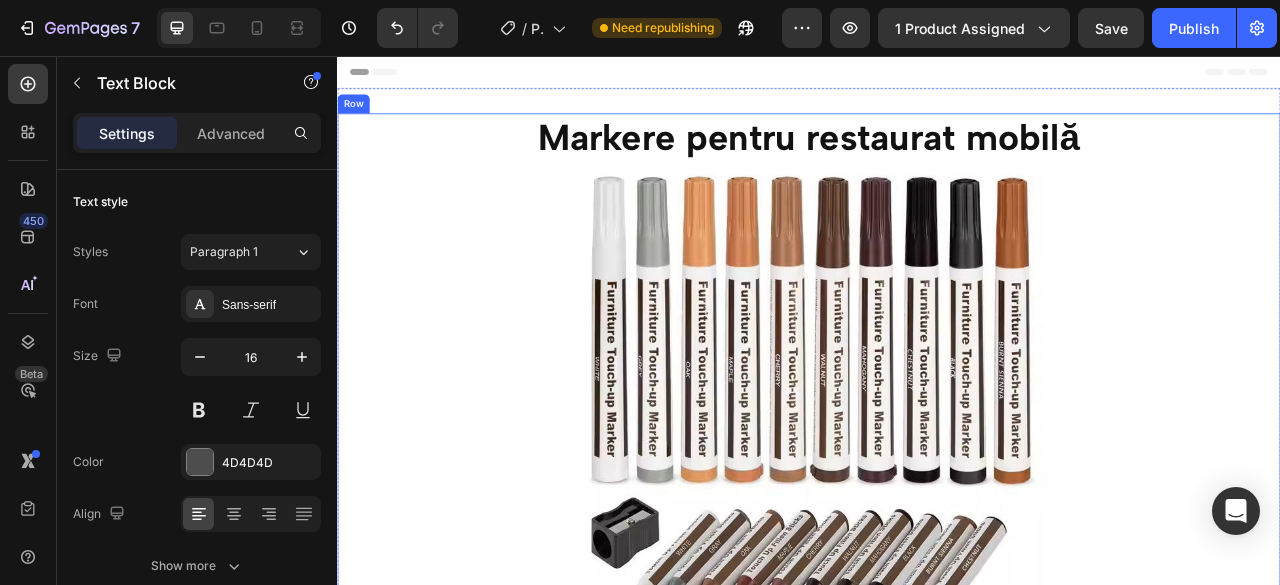 click at bounding box center (937, 492) 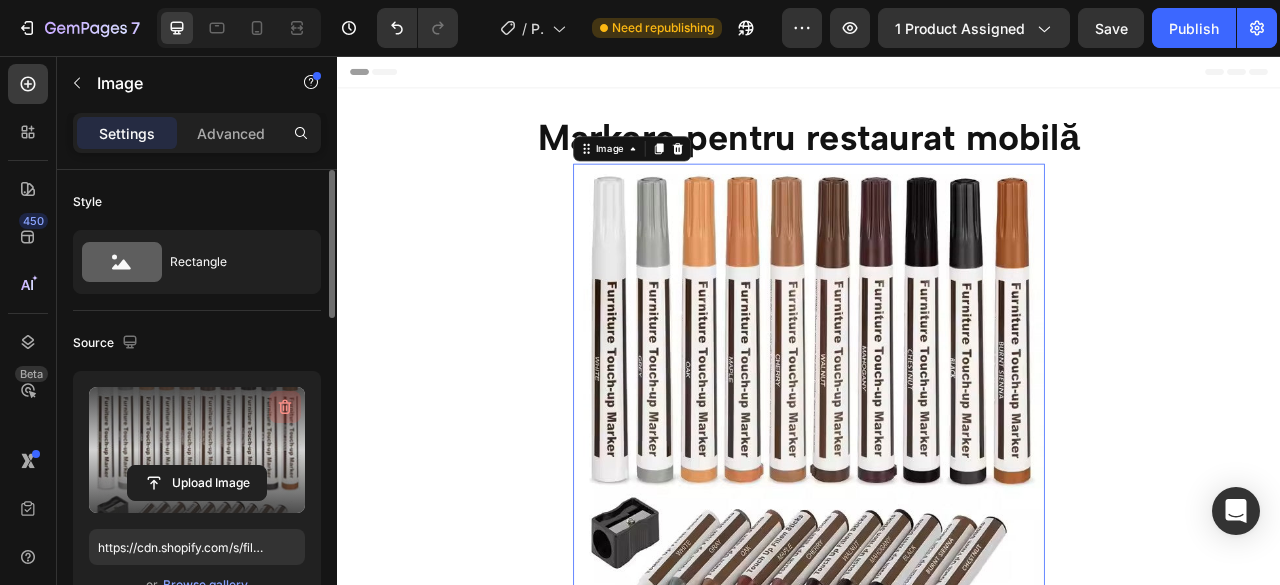click 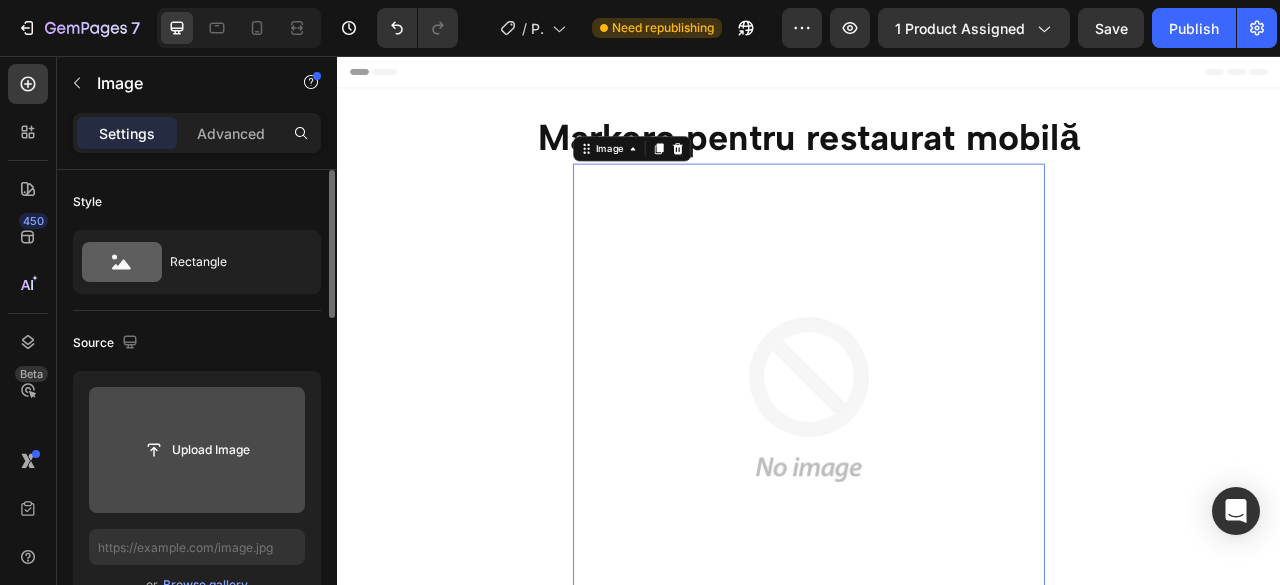 click 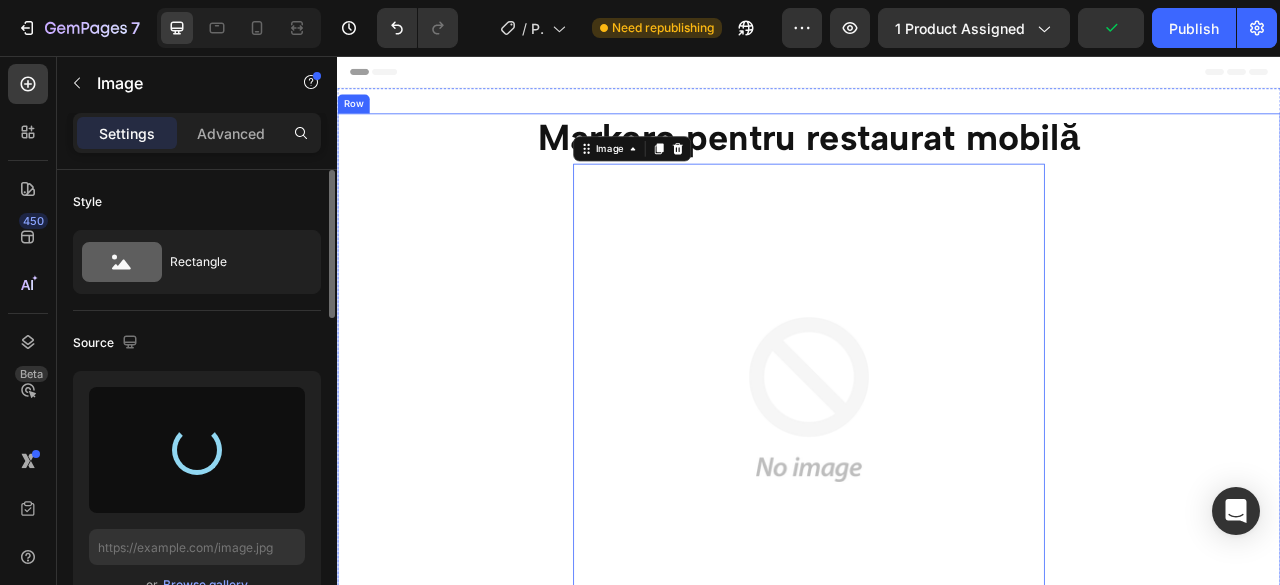 type on "https://cdn.shopify.com/s/files/1/0953/9656/1231/files/gempages_576704473225757435-9f1ef372-ff0f-4fb0-9107-e082367c4040.jpg" 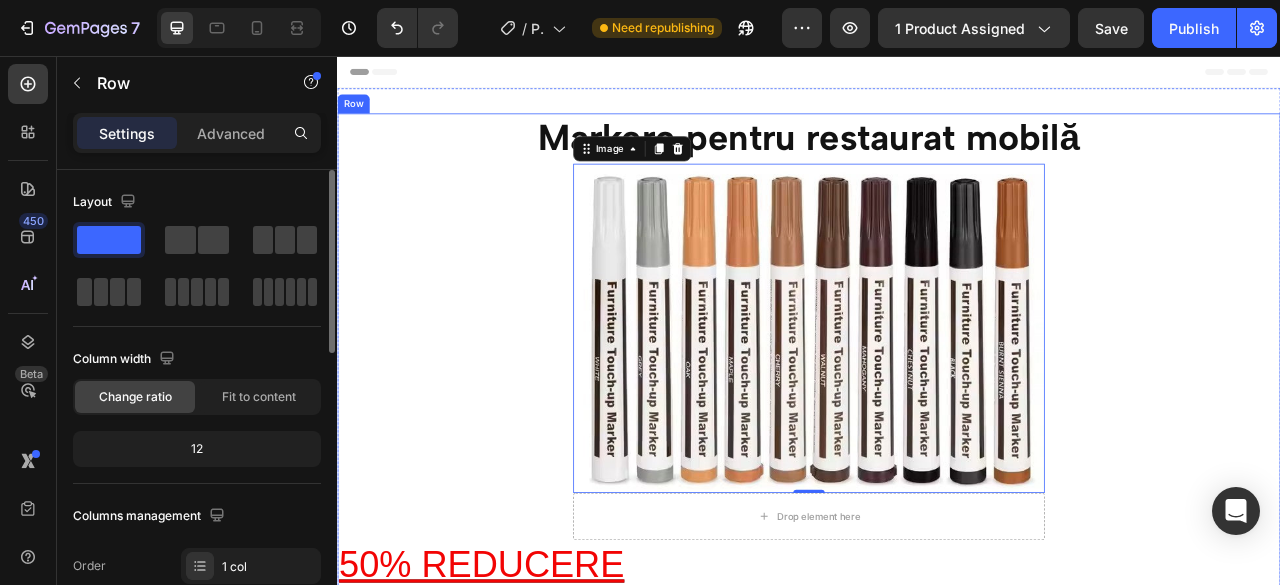 click on "Markere pentru restaurat mobilă Heading Image   0
Drop element here Product 50% REDUCERE Heading" at bounding box center (937, 432) 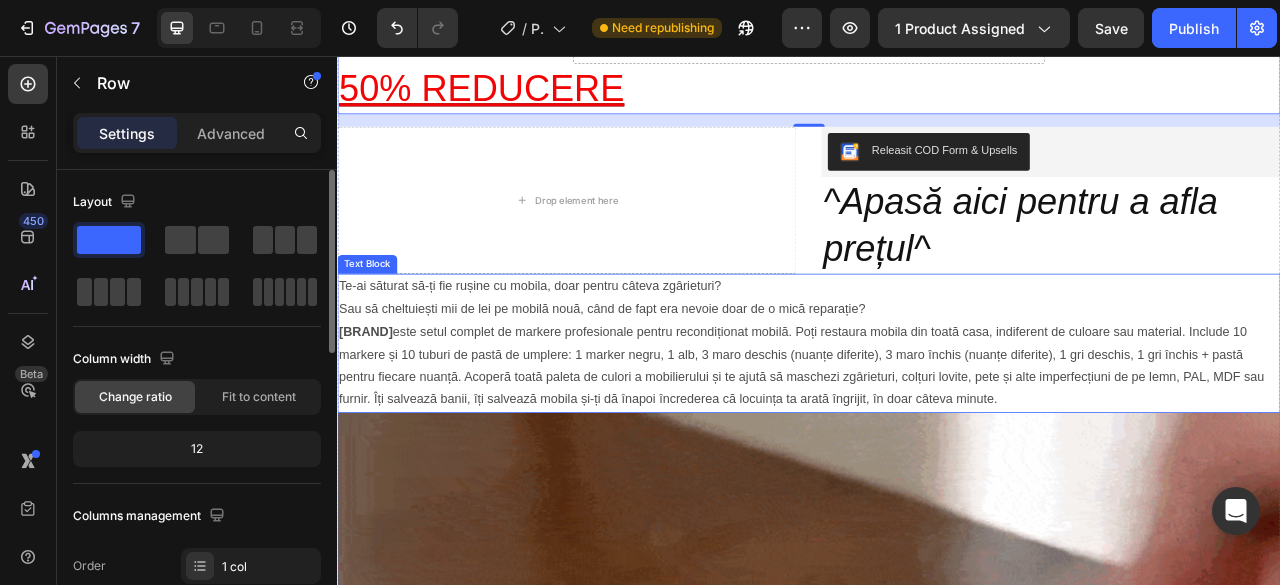 scroll, scrollTop: 800, scrollLeft: 0, axis: vertical 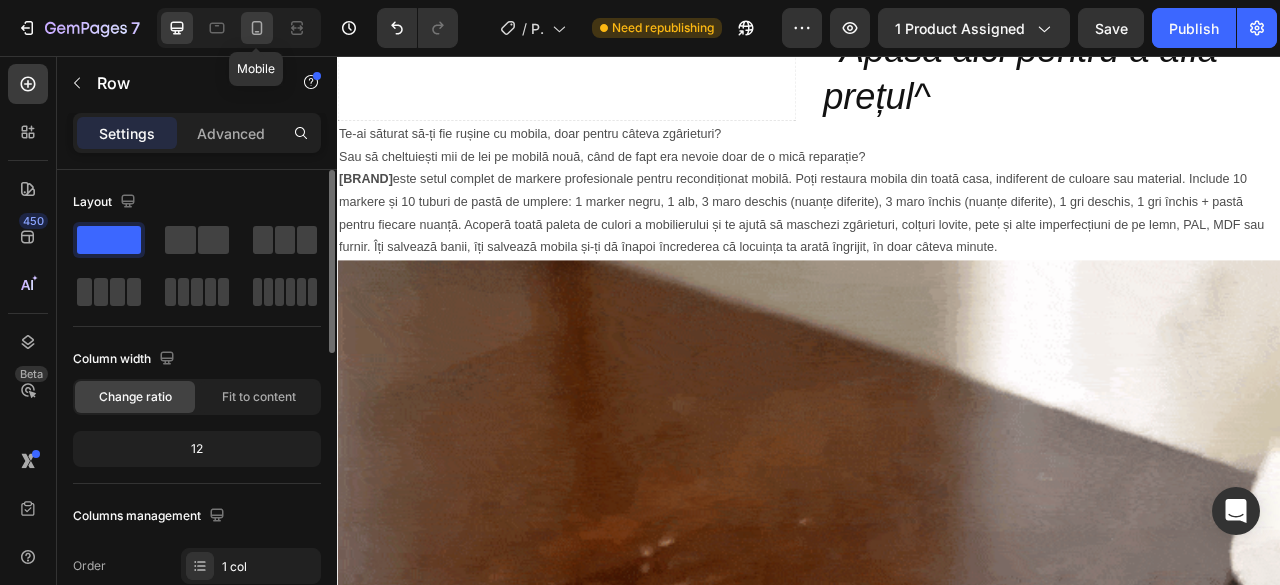 click 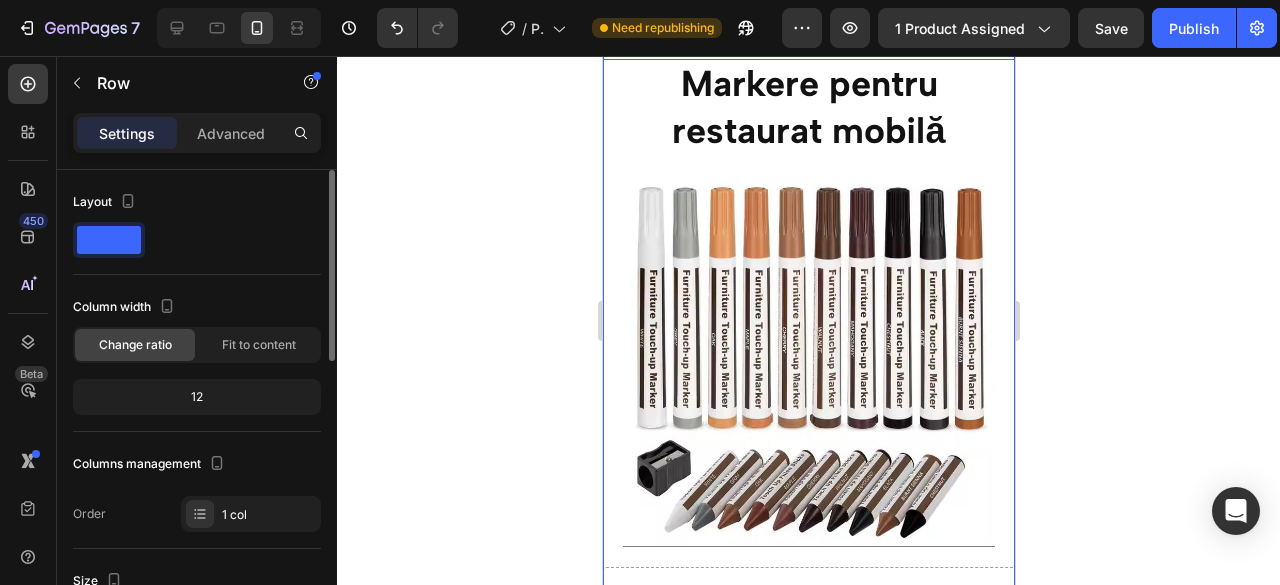 scroll, scrollTop: 100, scrollLeft: 0, axis: vertical 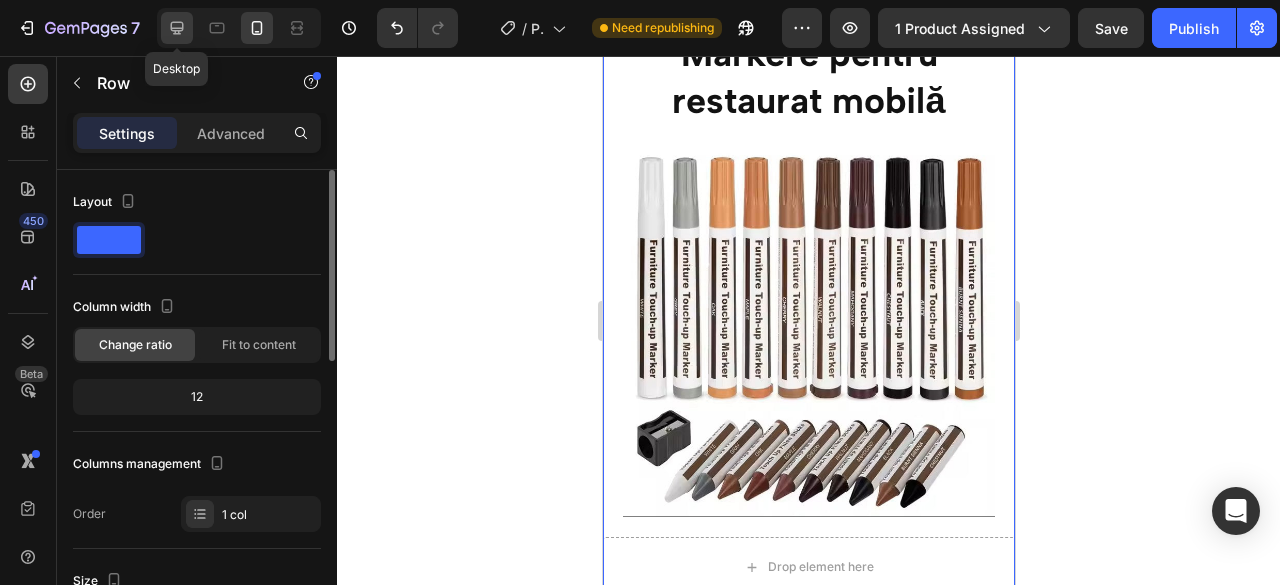 click 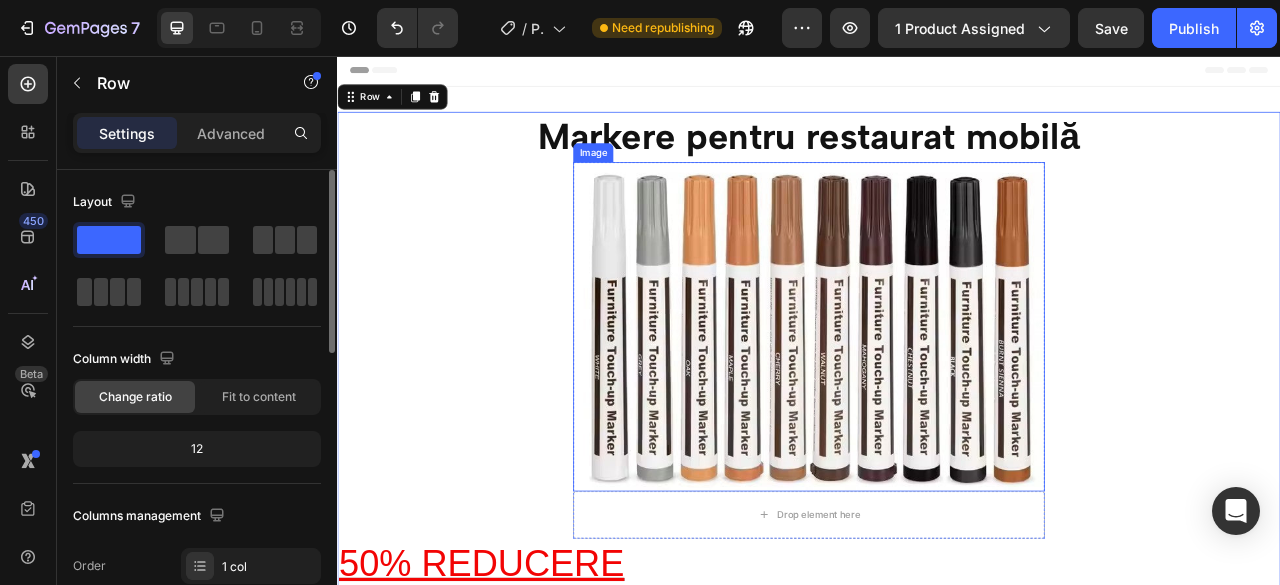 scroll, scrollTop: 0, scrollLeft: 0, axis: both 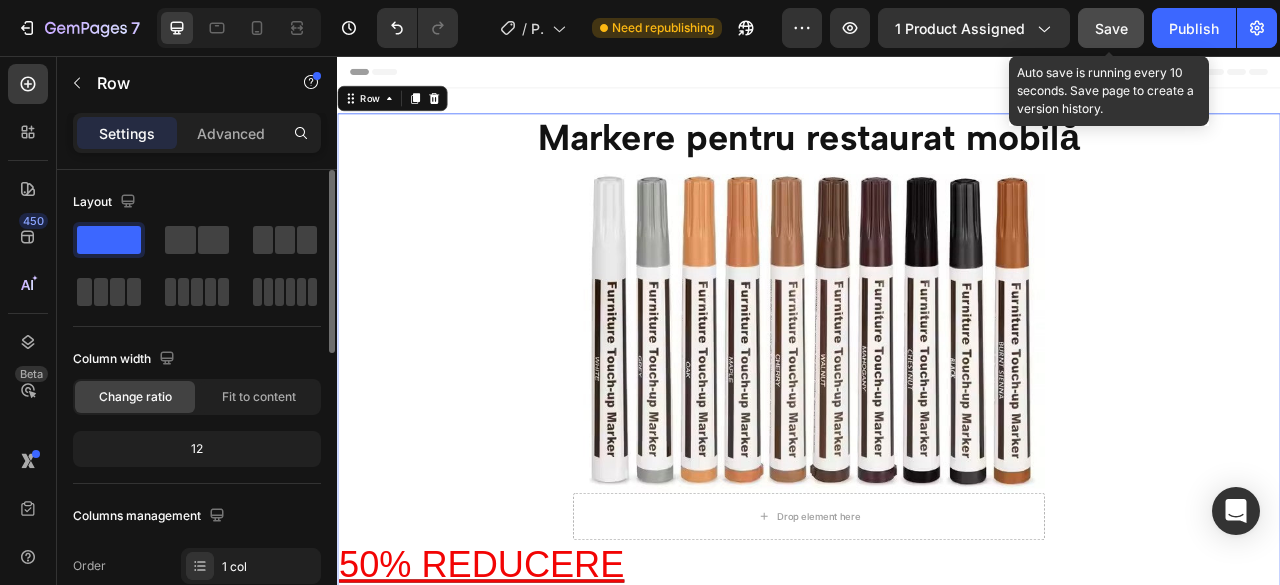 click on "Save" at bounding box center (1111, 28) 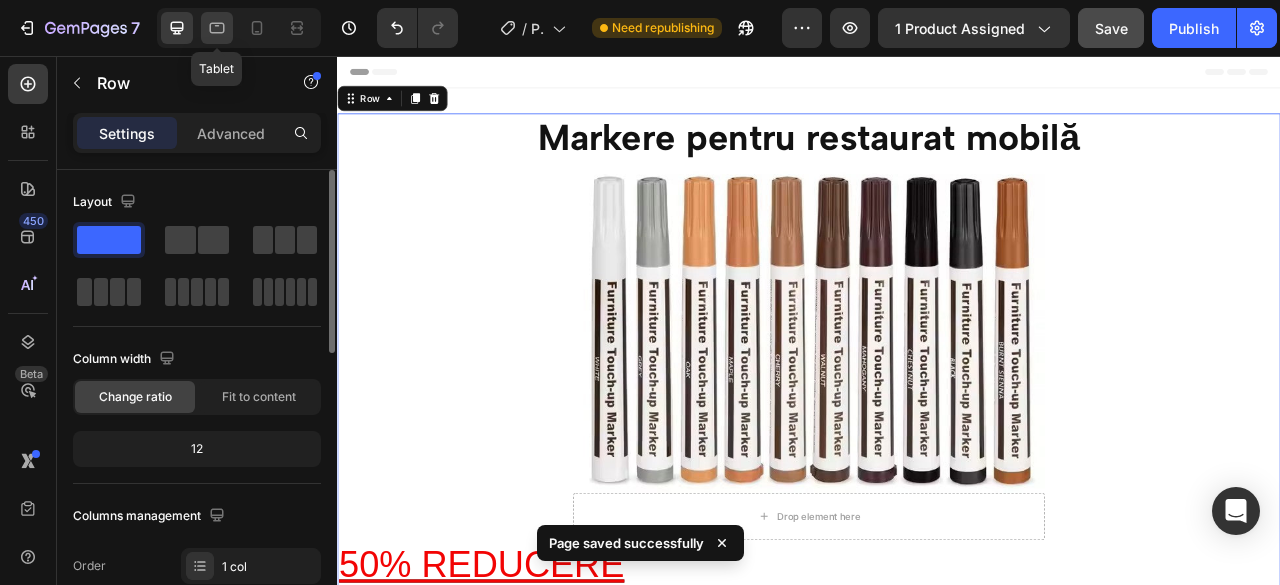 click 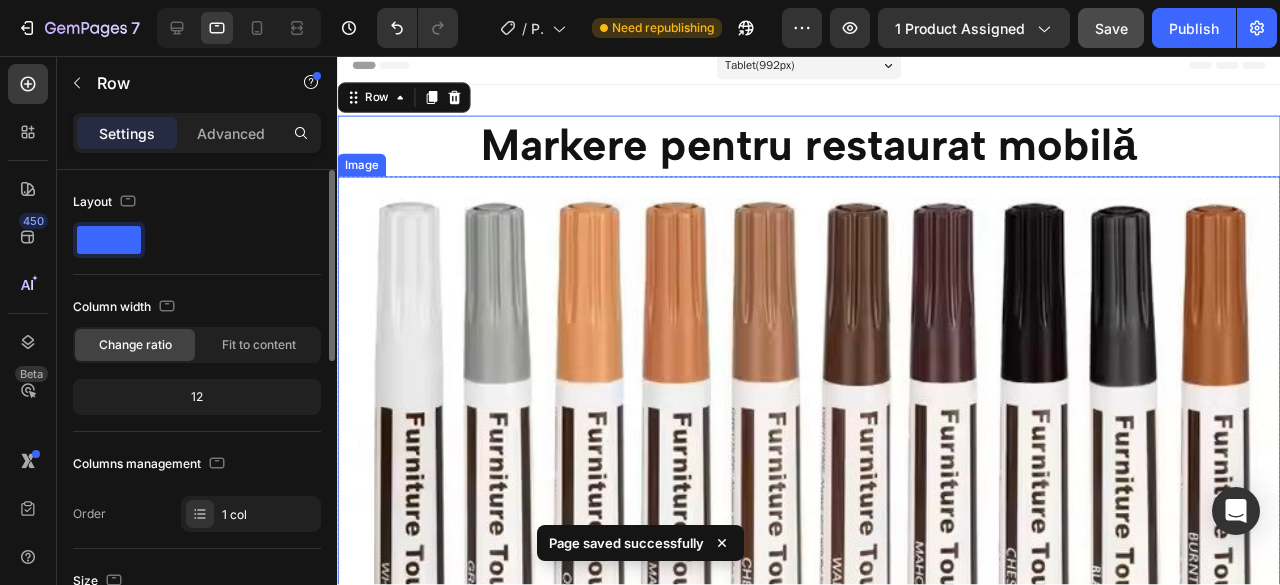 scroll, scrollTop: 602, scrollLeft: 0, axis: vertical 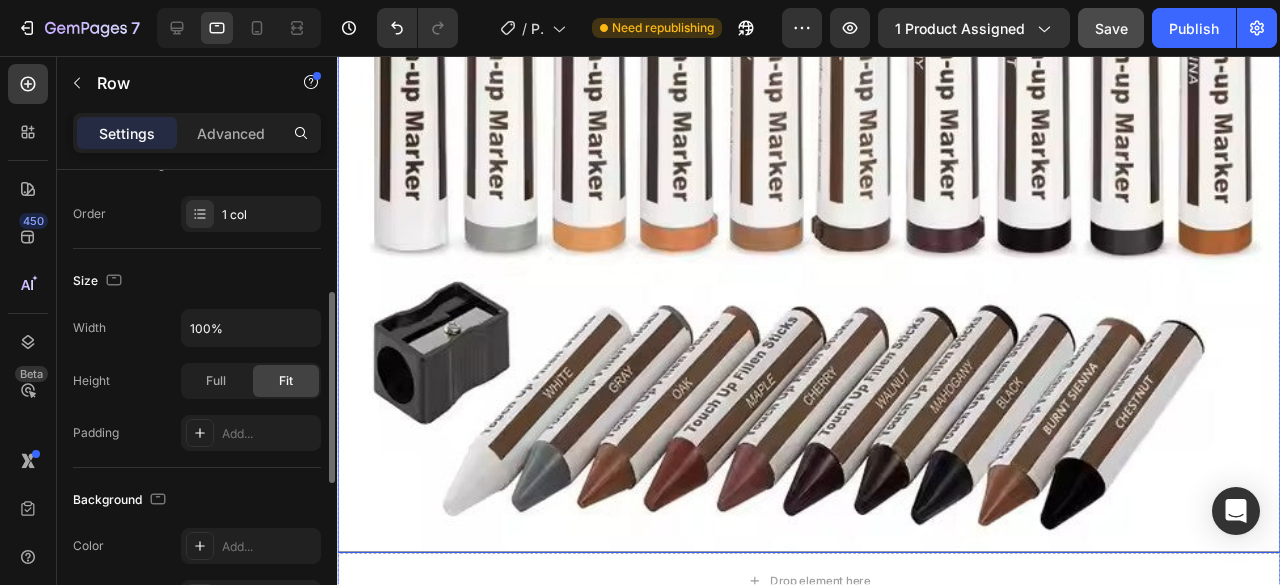 click at bounding box center (833, 85) 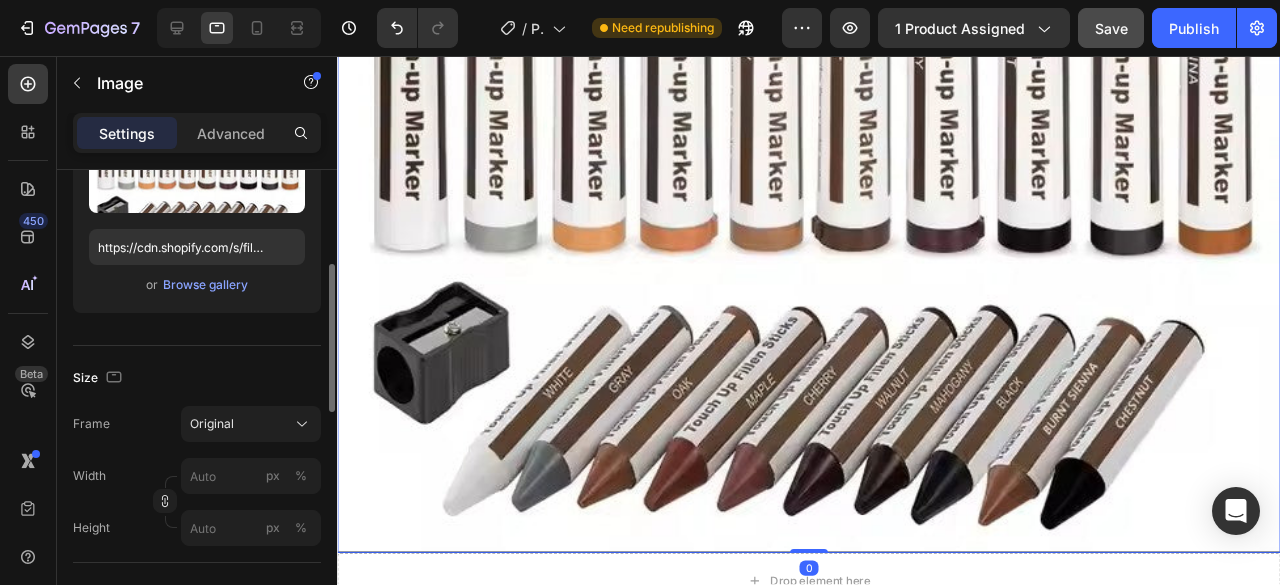 scroll, scrollTop: 0, scrollLeft: 0, axis: both 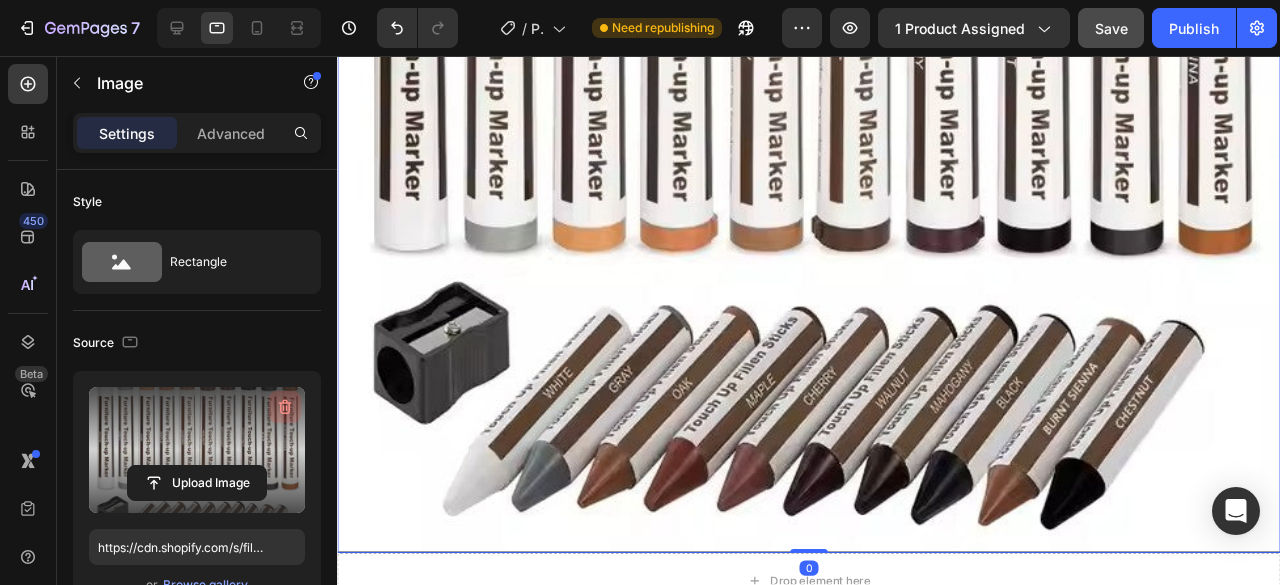 click at bounding box center [285, 407] 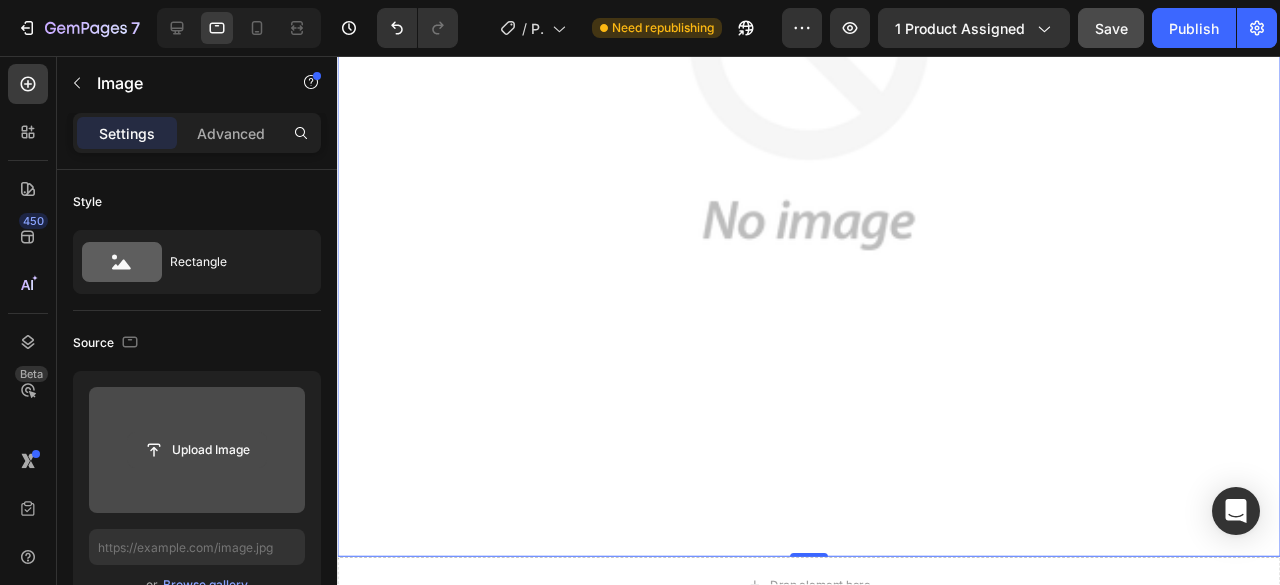 click 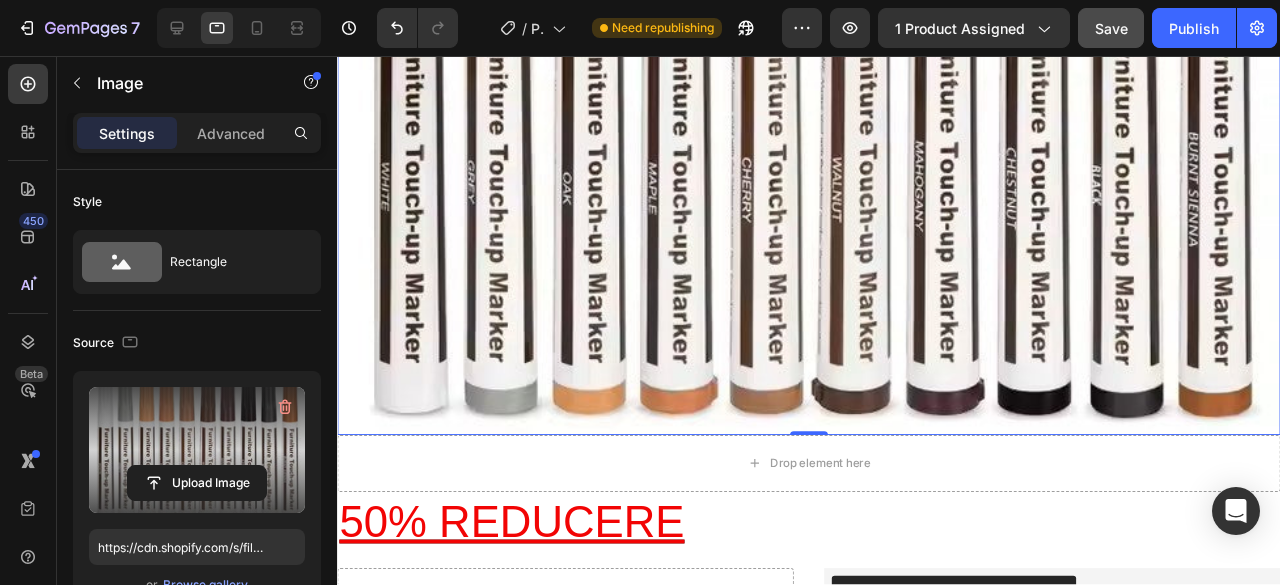 scroll, scrollTop: 302, scrollLeft: 0, axis: vertical 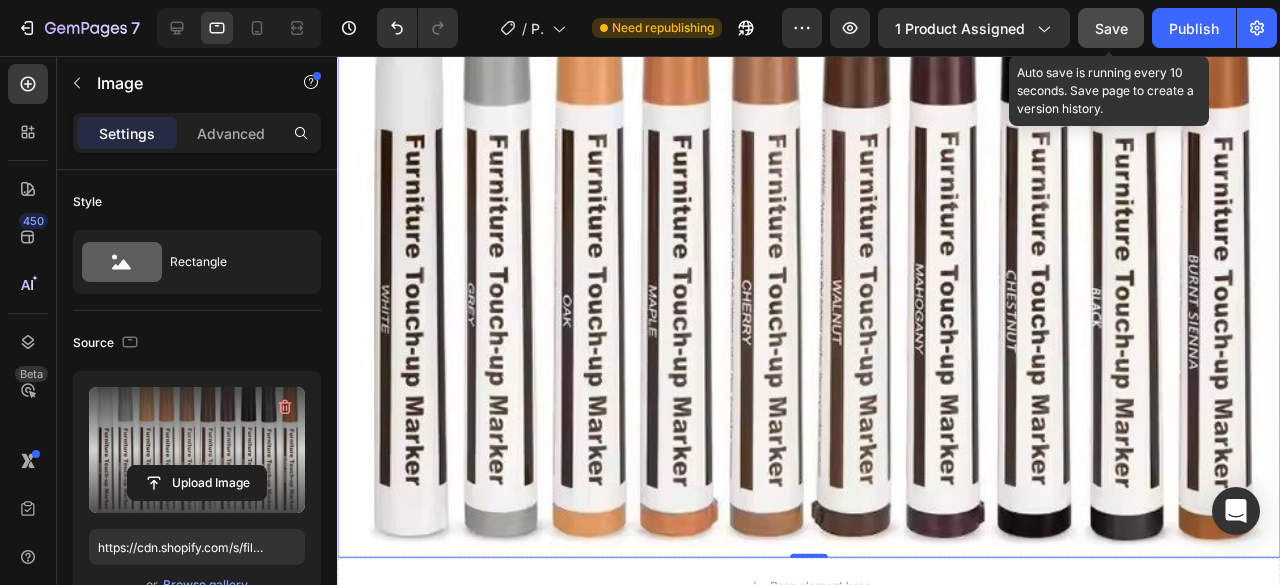 click on "Save" at bounding box center [1111, 28] 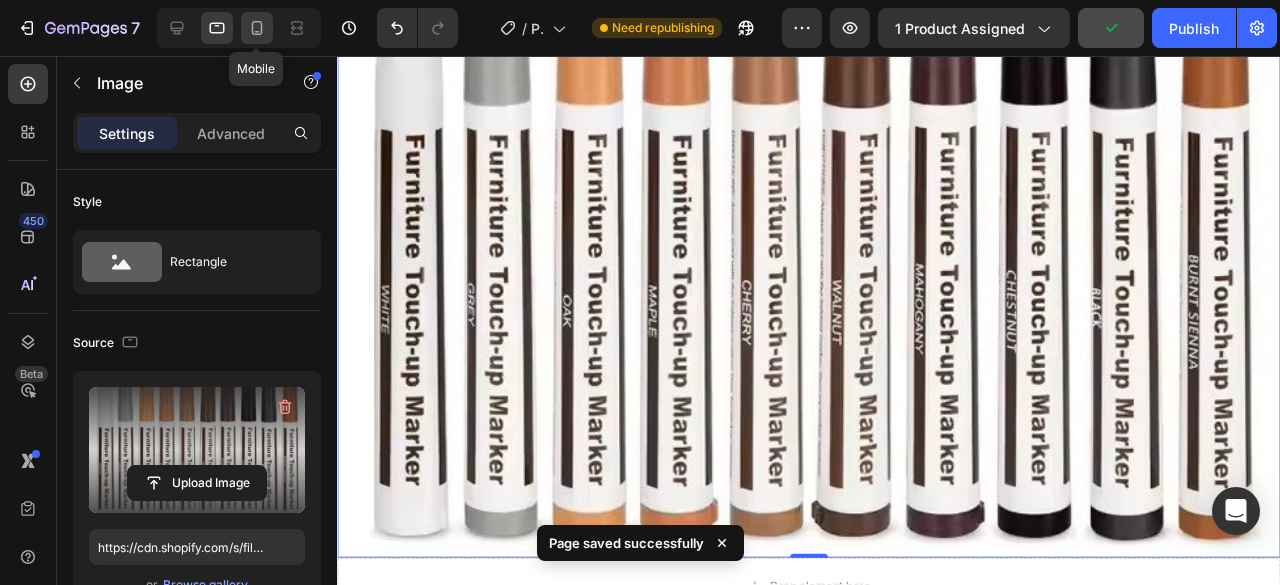 click 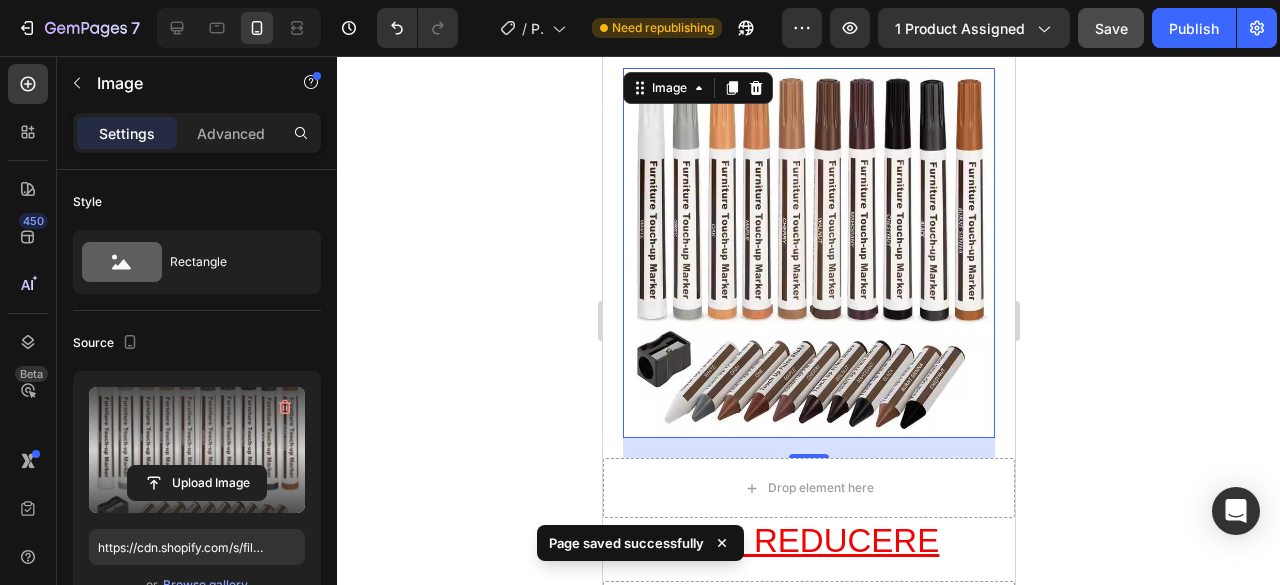 scroll, scrollTop: 120, scrollLeft: 0, axis: vertical 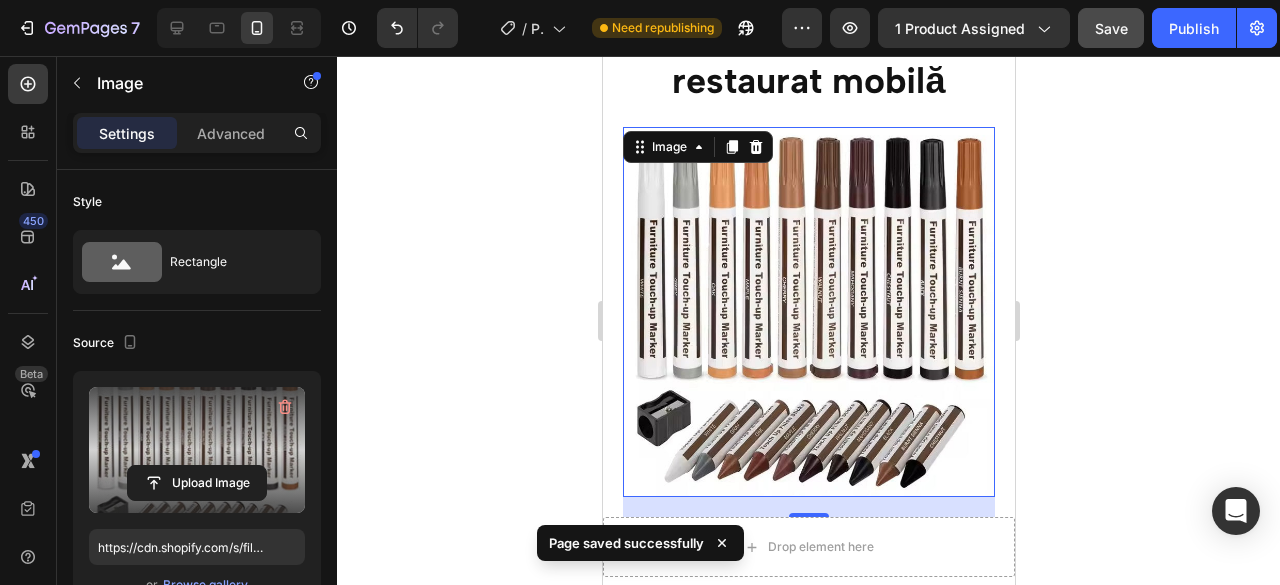 click at bounding box center (808, 312) 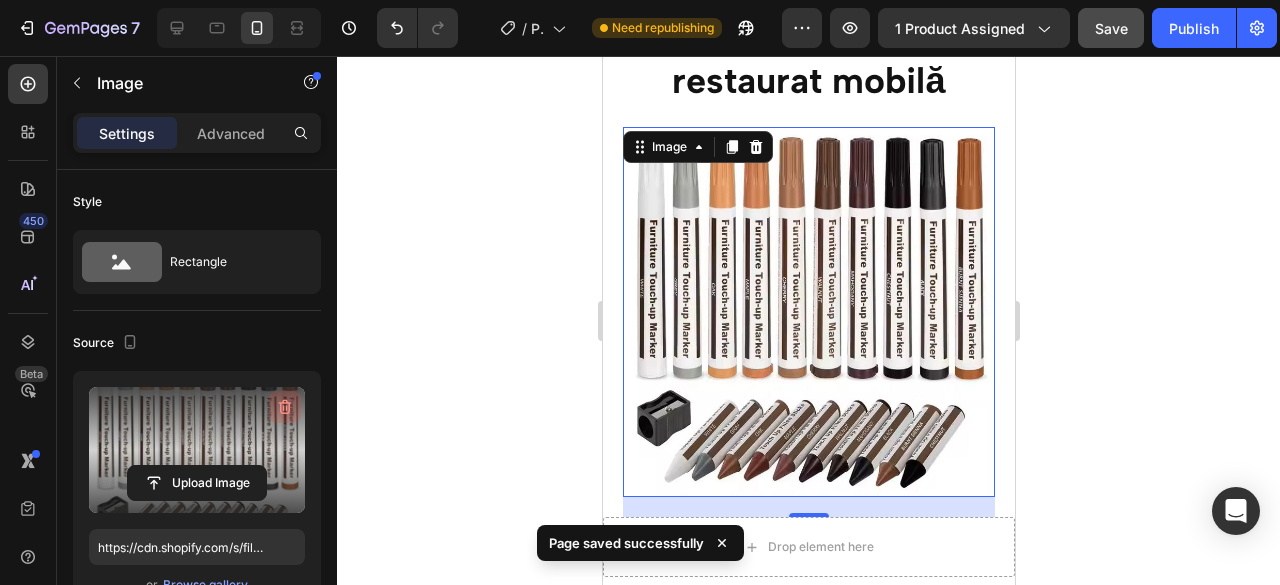 click 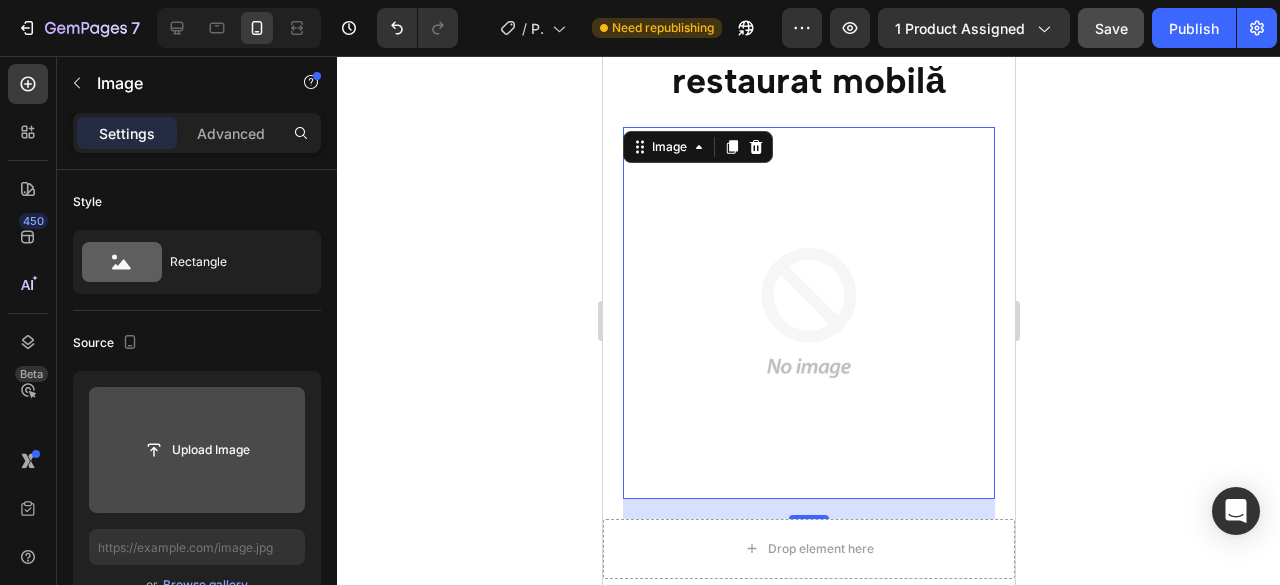 click 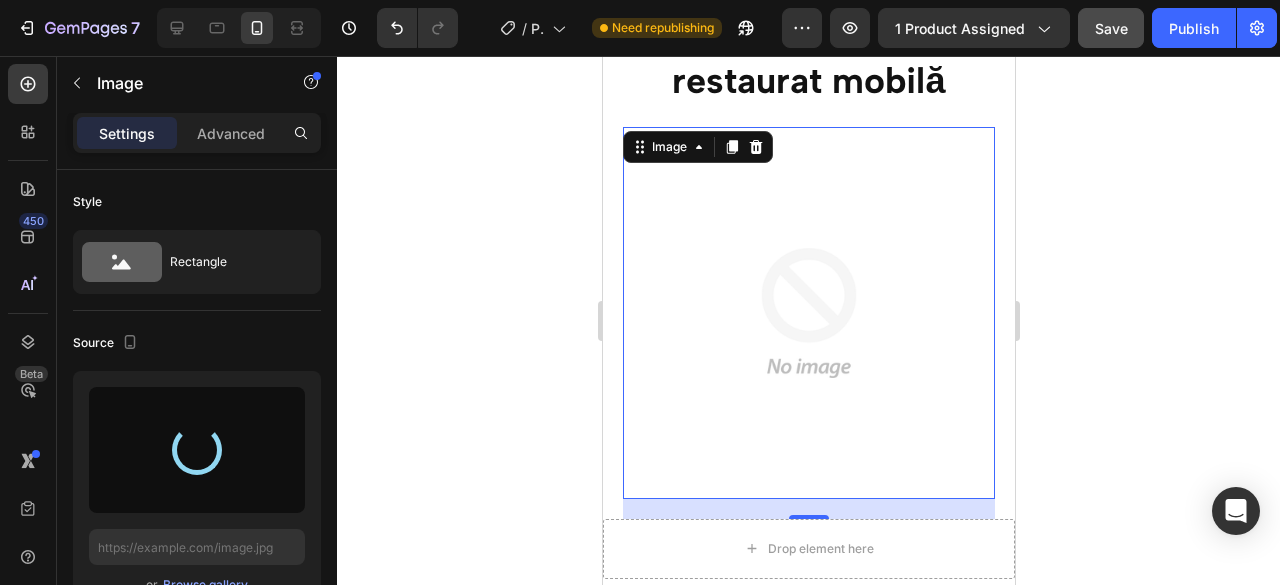 type on "https://cdn.shopify.com/s/files/1/0953/9656/1231/files/gempages_576704473225757435-9f1ef372-ff0f-4fb0-9107-e082367c4040.jpg" 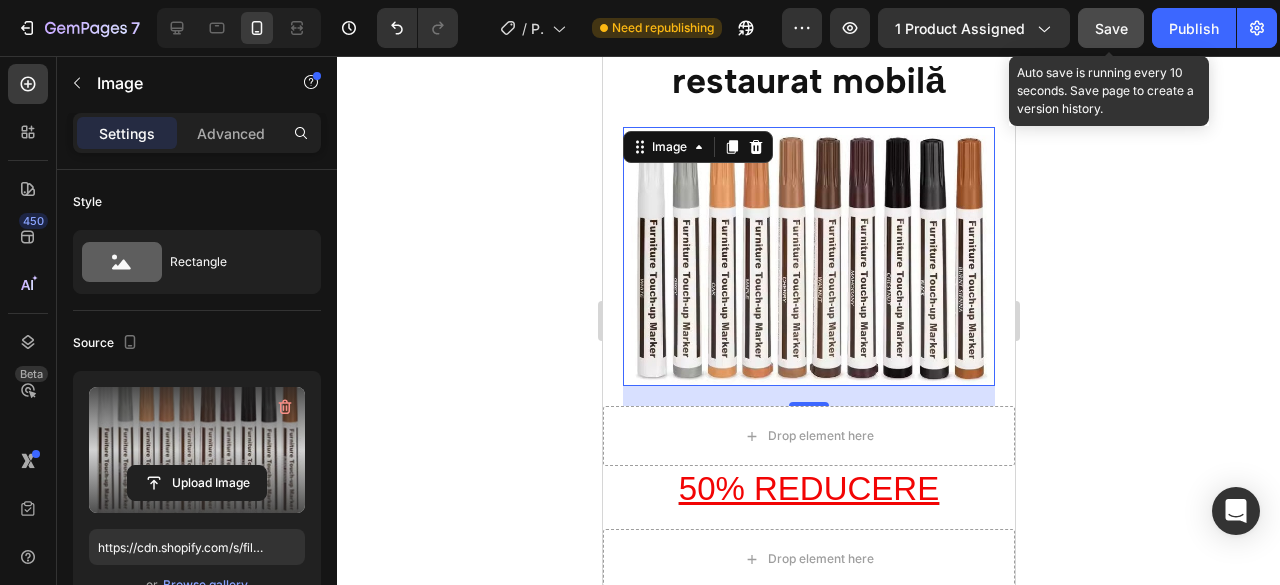 click on "Save" at bounding box center (1111, 28) 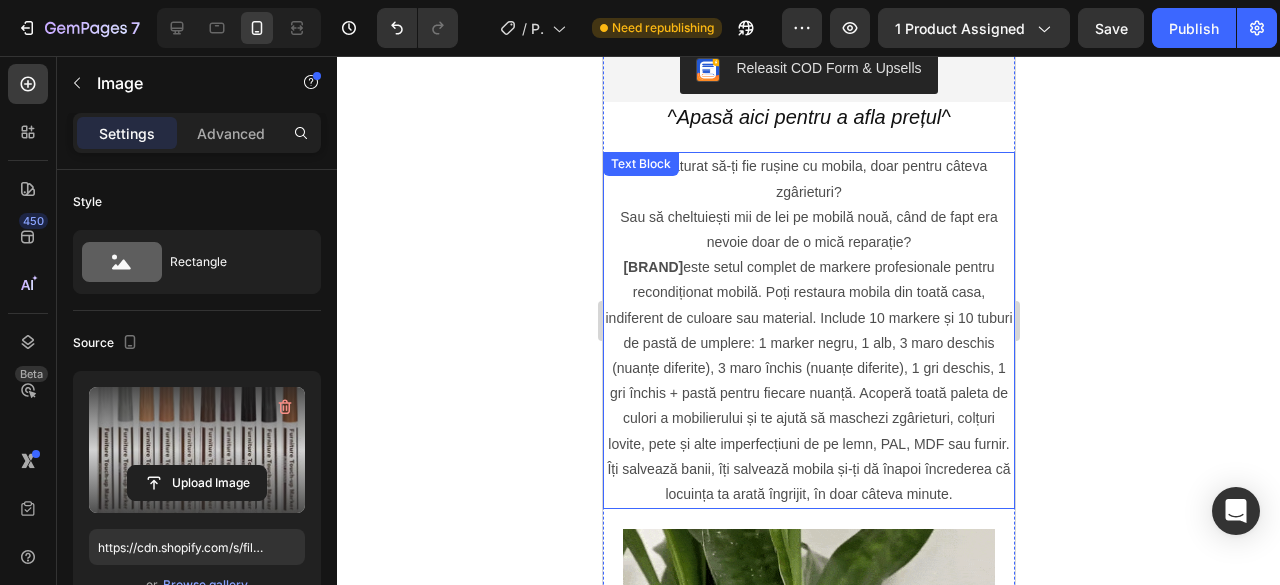 scroll, scrollTop: 600, scrollLeft: 0, axis: vertical 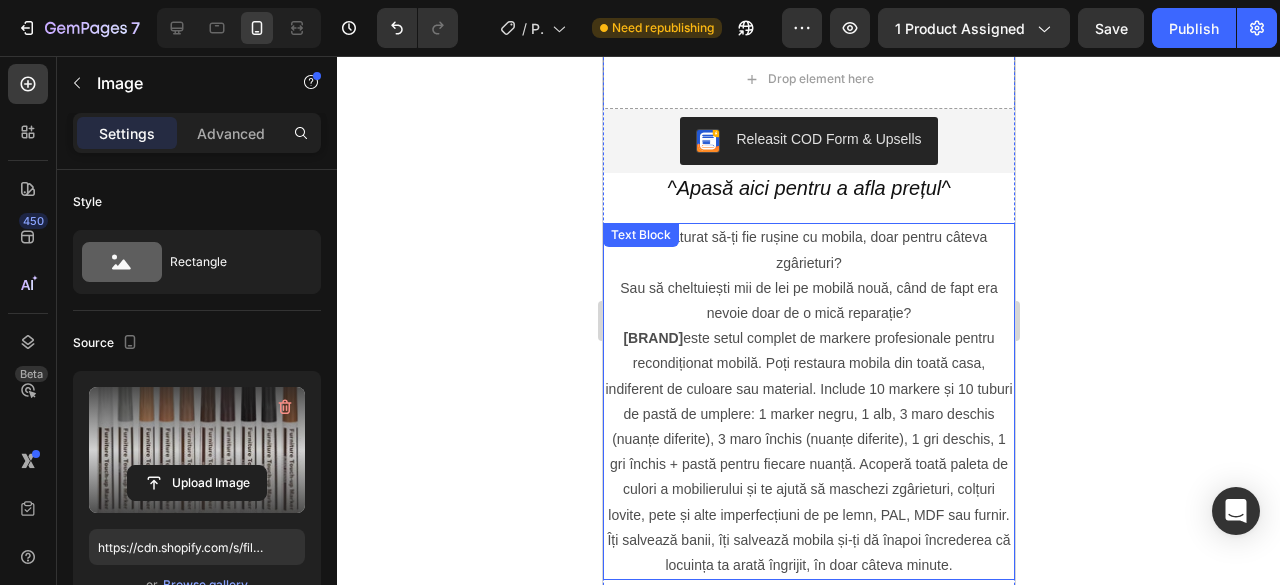 click on "ProRetuș  este setul complet de markere profesionale pentru recondiționat mobilă. Poți restaura mobila din toată casa, indiferent de culoare sau material. Include 10 markere și 10 tuburi de pastă de umplere: 1 marker negru, 1 alb, 3 maro deschis (nuanțe diferite), 3 maro închis (nuanțe diferite), 1 gri deschis, 1 gri închis + pastă pentru fiecare nuanță. Acoperă toată paleta de culori a mobilierului și te ajută să maschezi zgârieturi, colțuri lovite, pete și alte imperfecțiuni de pe lemn, PAL, MDF sau furnir. Îți salvează banii, îți salvează mobila și-ți dă înapoi încrederea că locuința ta arată îngrijit, în doar câteva minute." at bounding box center [808, 452] 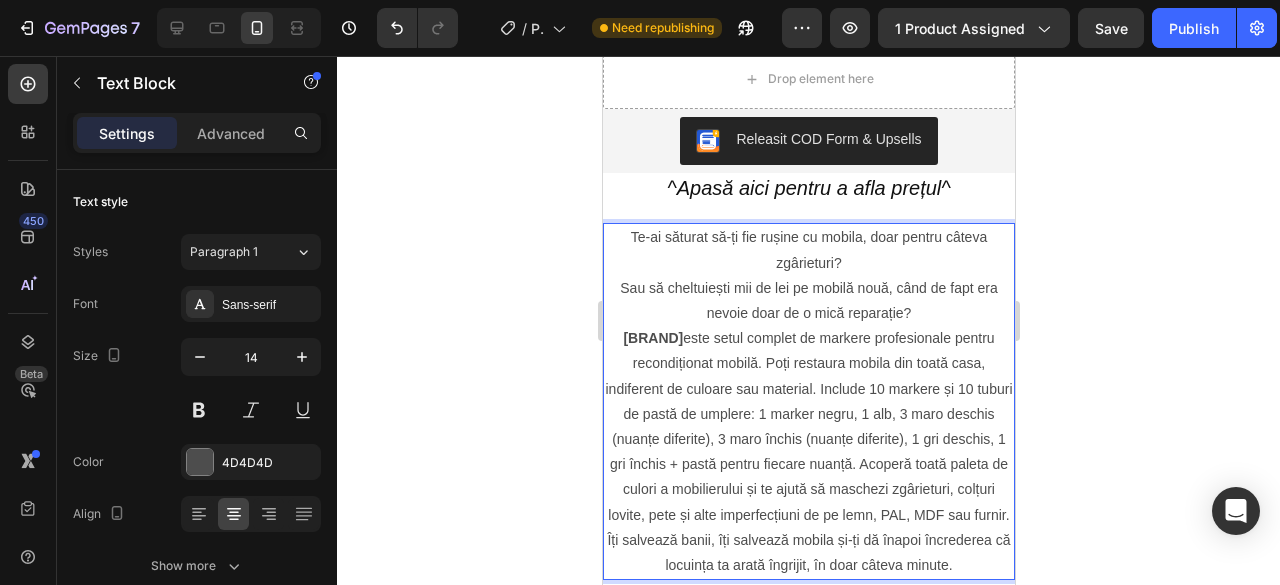 click on "ProRetuș  este setul complet de markere profesionale pentru recondiționat mobilă. Poți restaura mobila din toată casa, indiferent de culoare sau material. Include 10 markere și 10 tuburi de pastă de umplere: 1 marker negru, 1 alb, 3 maro deschis (nuanțe diferite), 3 maro închis (nuanțe diferite), 1 gri deschis, 1 gri închis + pastă pentru fiecare nuanță. Acoperă toată paleta de culori a mobilierului și te ajută să maschezi zgârieturi, colțuri lovite, pete și alte imperfecțiuni de pe lemn, PAL, MDF sau furnir. Îți salvează banii, îți salvează mobila și-ți dă înapoi încrederea că locuința ta arată îngrijit, în doar câteva minute." at bounding box center [808, 452] 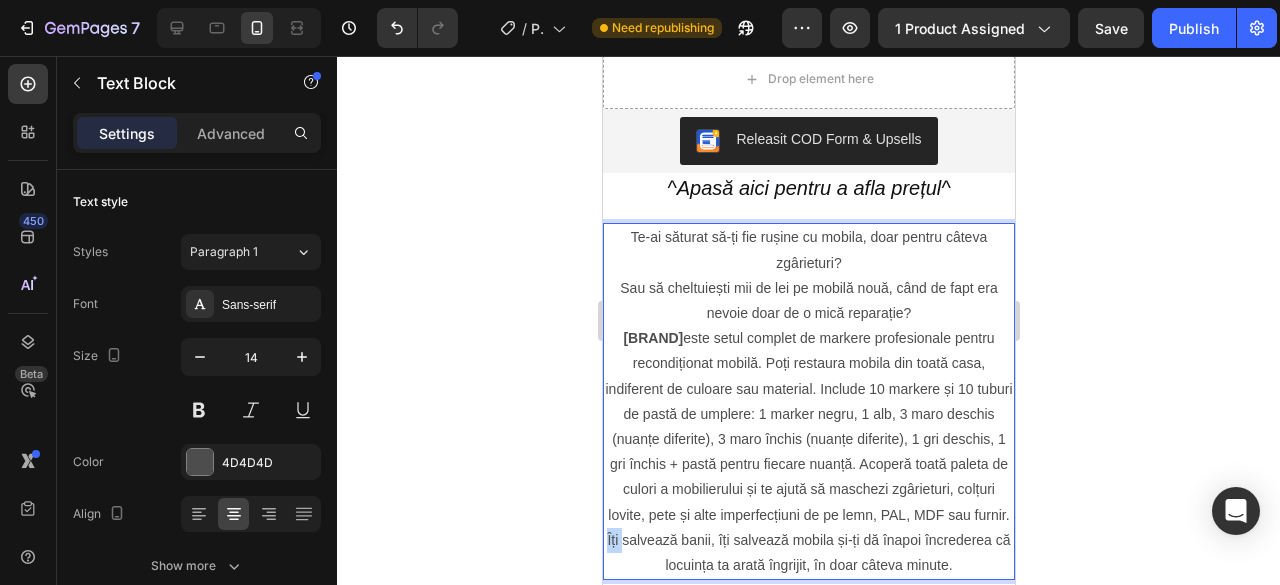 click on "ProRetuș  este setul complet de markere profesionale pentru recondiționat mobilă. Poți restaura mobila din toată casa, indiferent de culoare sau material. Include 10 markere și 10 tuburi de pastă de umplere: 1 marker negru, 1 alb, 3 maro deschis (nuanțe diferite), 3 maro închis (nuanțe diferite), 1 gri deschis, 1 gri închis + pastă pentru fiecare nuanță. Acoperă toată paleta de culori a mobilierului și te ajută să maschezi zgârieturi, colțuri lovite, pete și alte imperfecțiuni de pe lemn, PAL, MDF sau furnir. Îți salvează banii, îți salvează mobila și-ți dă înapoi încrederea că locuința ta arată îngrijit, în doar câteva minute." at bounding box center [808, 452] 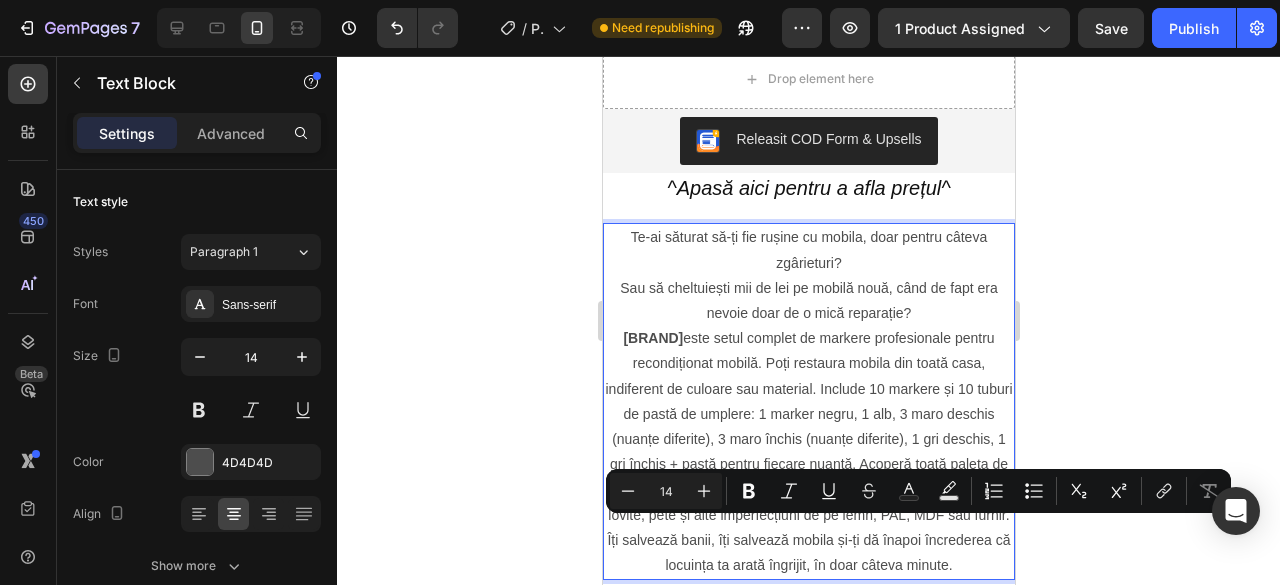 click on "ProRetuș  este setul complet de markere profesionale pentru recondiționat mobilă. Poți restaura mobila din toată casa, indiferent de culoare sau material. Include 10 markere și 10 tuburi de pastă de umplere: 1 marker negru, 1 alb, 3 maro deschis (nuanțe diferite), 3 maro închis (nuanțe diferite), 1 gri deschis, 1 gri închis + pastă pentru fiecare nuanță. Acoperă toată paleta de culori a mobilierului și te ajută să maschezi zgârieturi, colțuri lovite, pete și alte imperfecțiuni de pe lemn, PAL, MDF sau furnir. Îți salvează banii, îți salvează mobila și-ți dă înapoi încrederea că locuința ta arată îngrijit, în doar câteva minute." at bounding box center (808, 452) 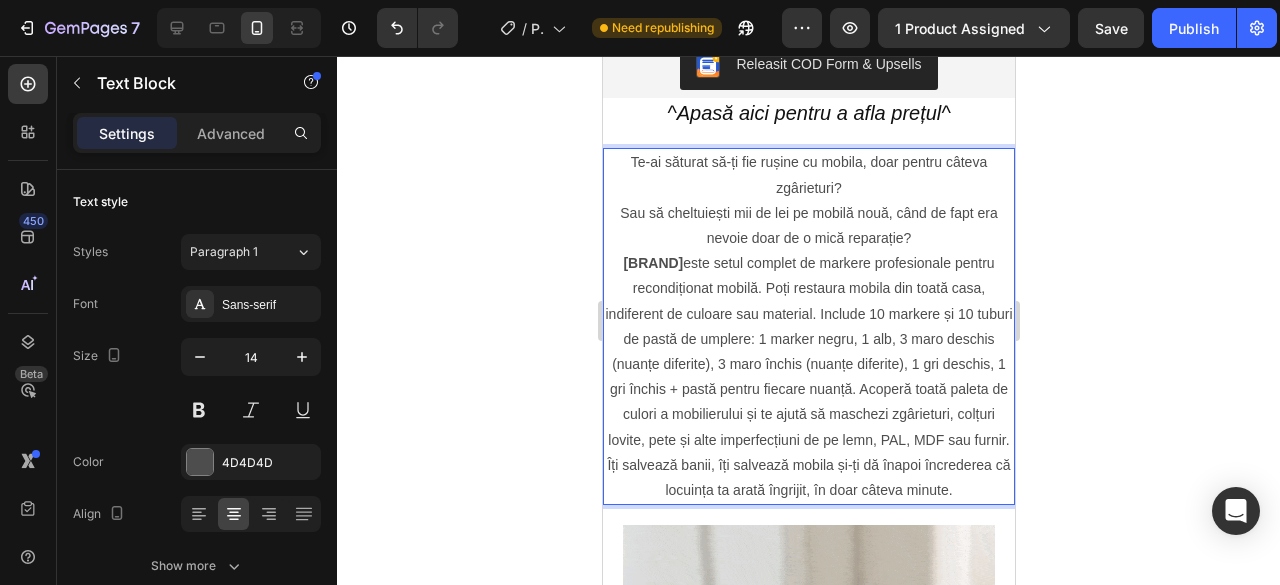 scroll, scrollTop: 700, scrollLeft: 0, axis: vertical 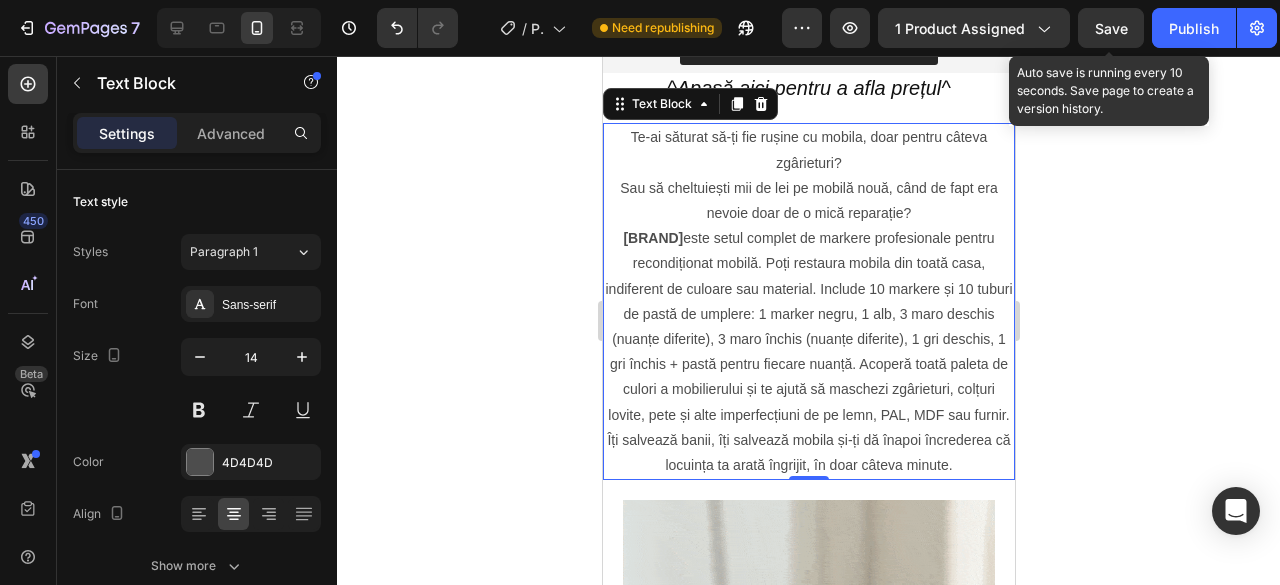 click on "Save" 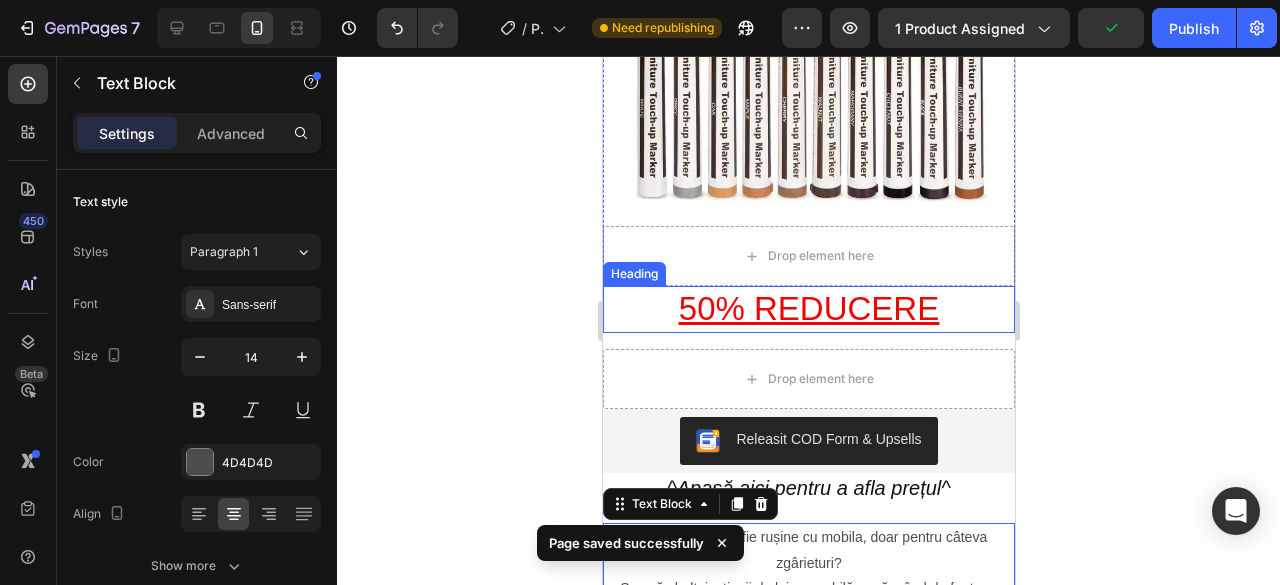 scroll, scrollTop: 300, scrollLeft: 0, axis: vertical 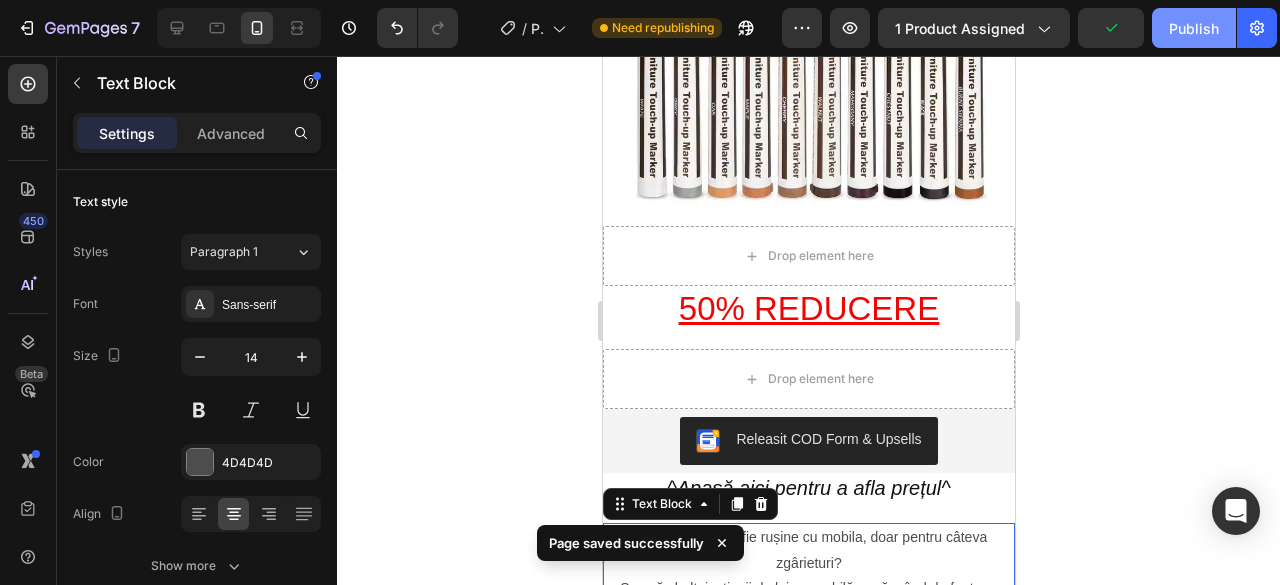 click on "Publish" 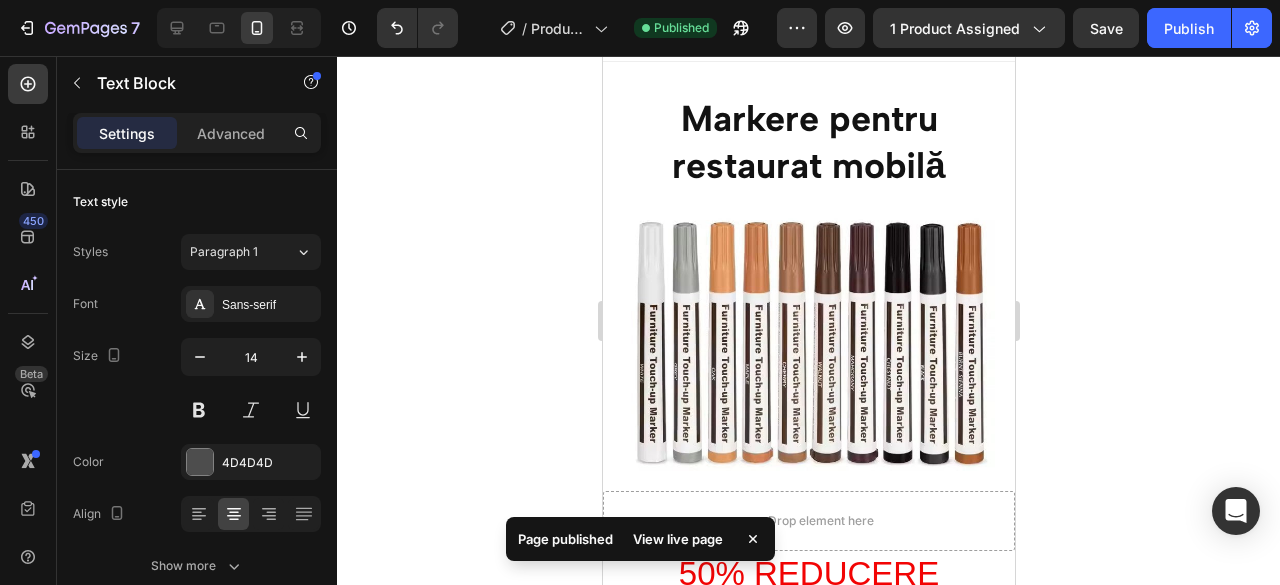 scroll, scrollTop: 0, scrollLeft: 0, axis: both 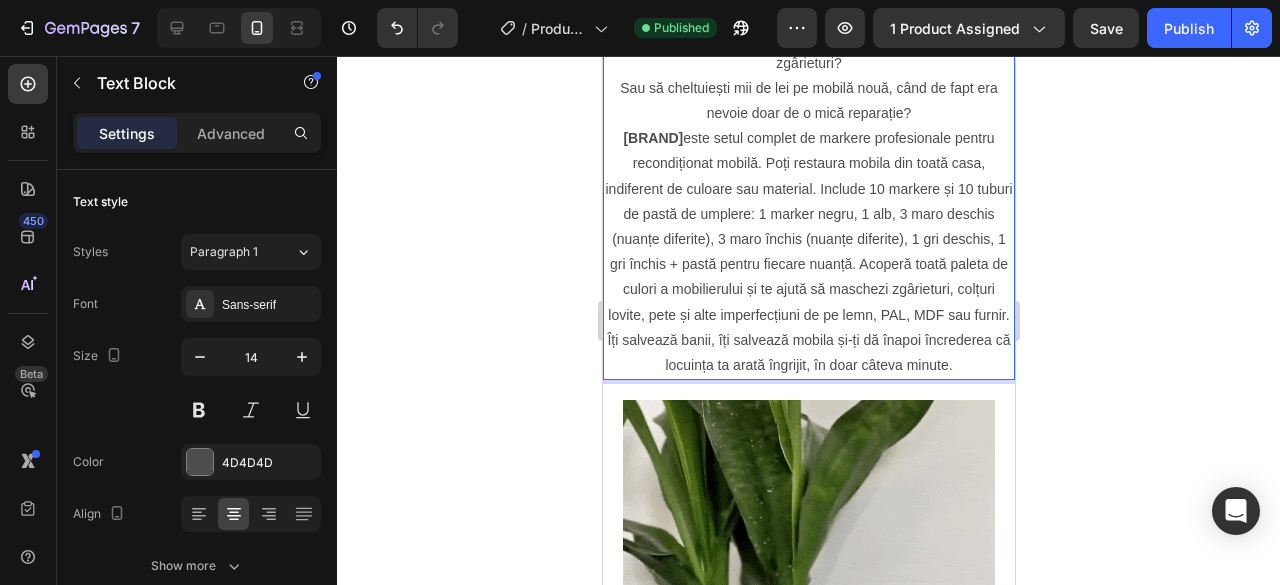 click on "ProRetuș  este setul complet de markere profesionale pentru recondiționat mobilă. Poți restaura mobila din toată casa, indiferent de culoare sau material. Include 10 markere și 10 tuburi de pastă de umplere: 1 marker negru, 1 alb, 3 maro deschis (nuanțe diferite), 3 maro închis (nuanțe diferite), 1 gri deschis, 1 gri închis + pastă pentru fiecare nuanță. Acoperă toată paleta de culori a mobilierului și te ajută să maschezi zgârieturi, colțuri lovite, pete și alte imperfecțiuni de pe lemn, PAL, MDF sau furnir." at bounding box center (808, 227) 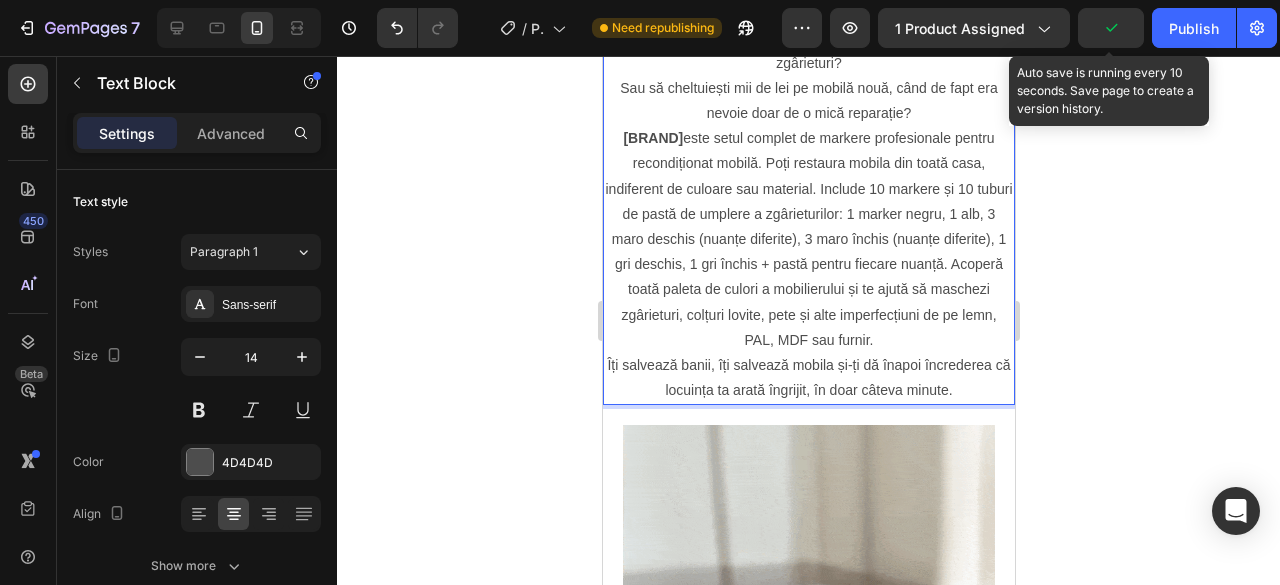 click 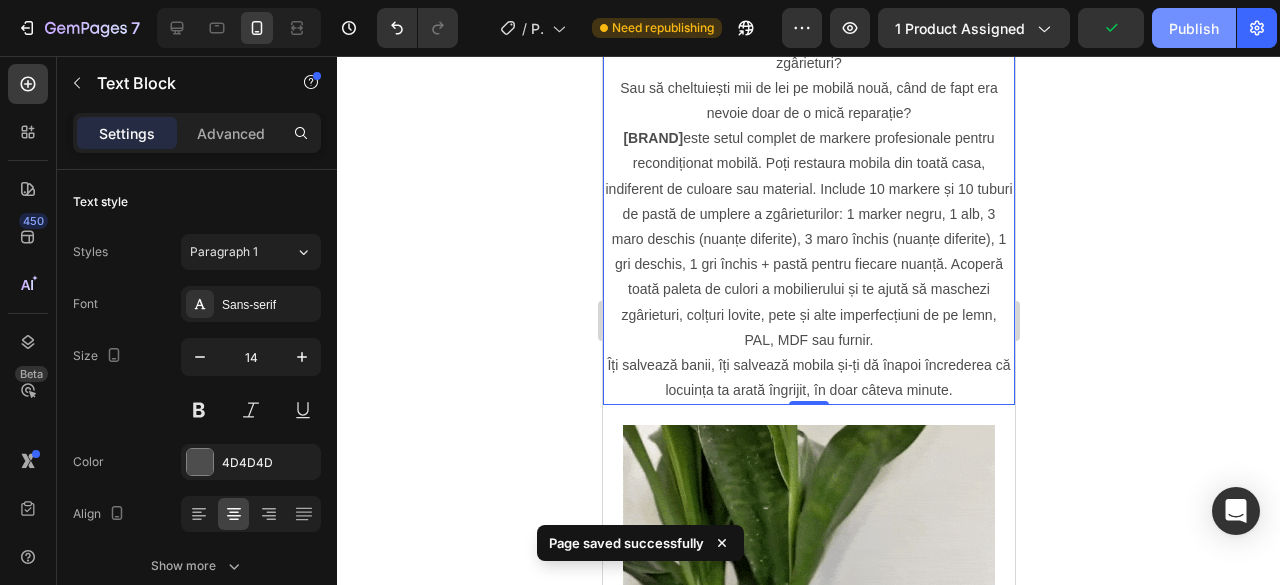 click on "Publish" at bounding box center [1194, 28] 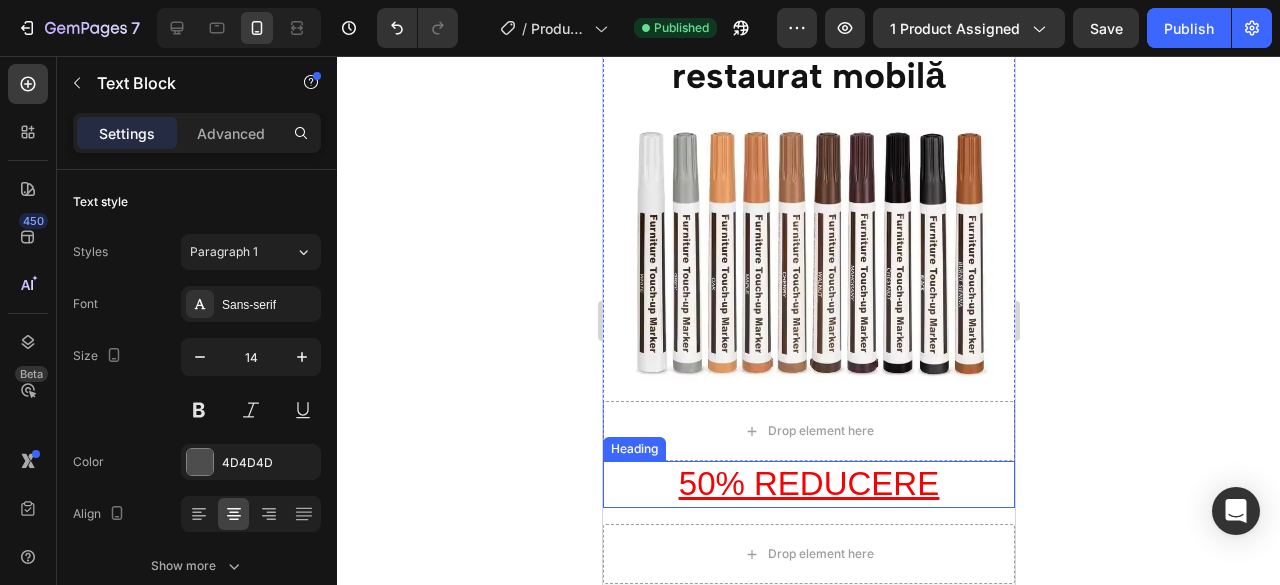 scroll, scrollTop: 0, scrollLeft: 0, axis: both 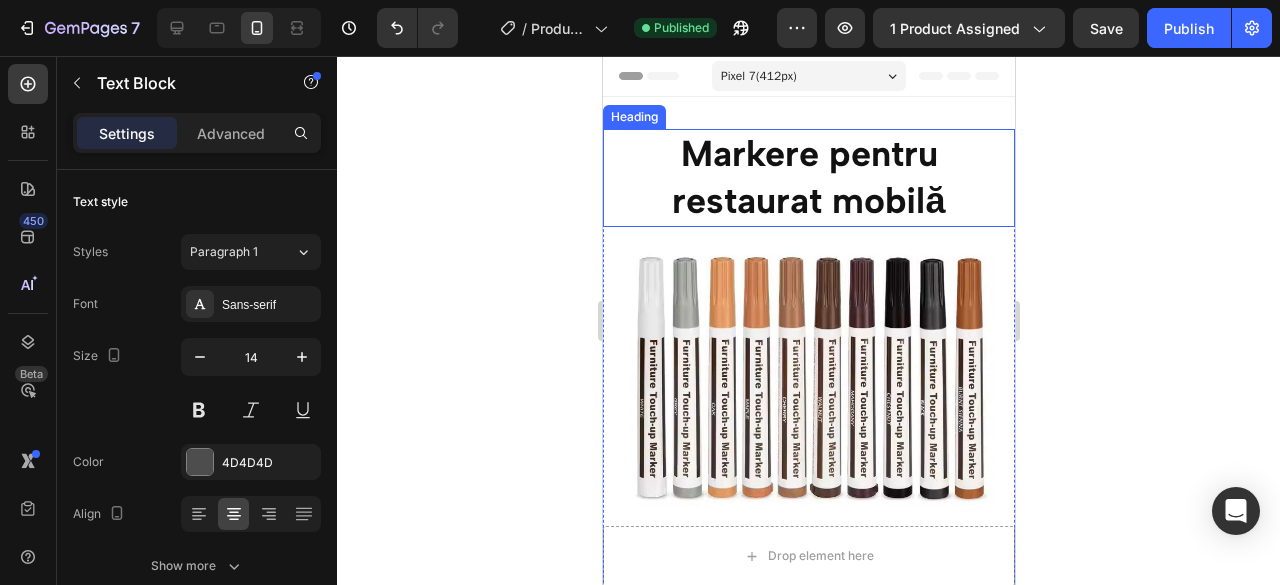 click on "Markere pentru restaurat mobilă" at bounding box center (808, 178) 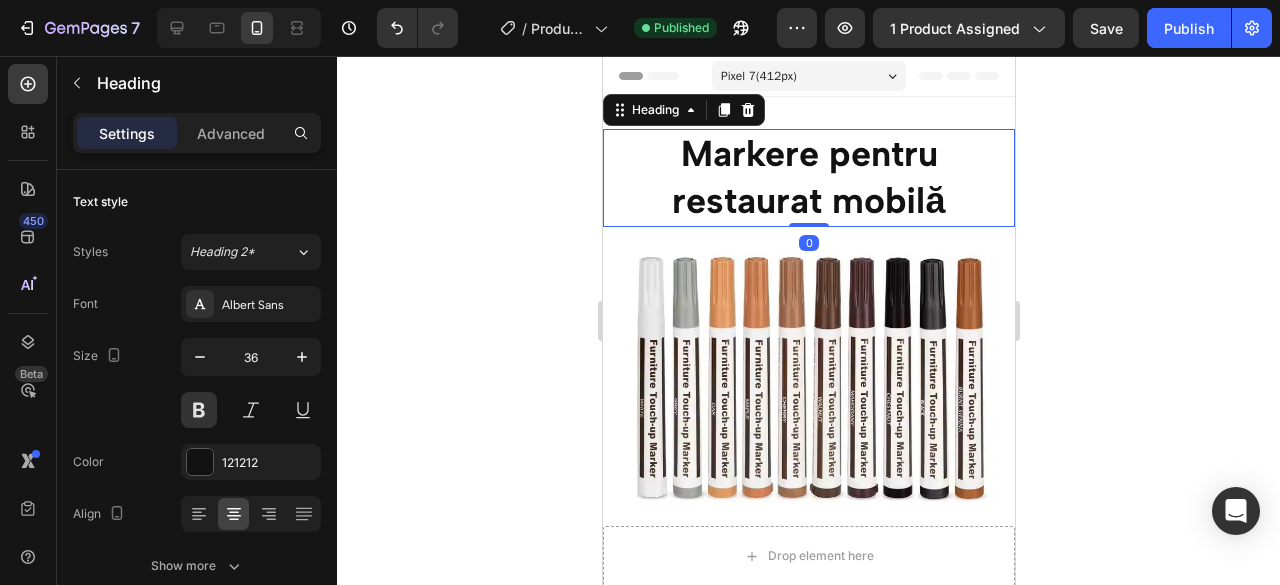 click on "Markere pentru restaurat mobilă" at bounding box center (808, 178) 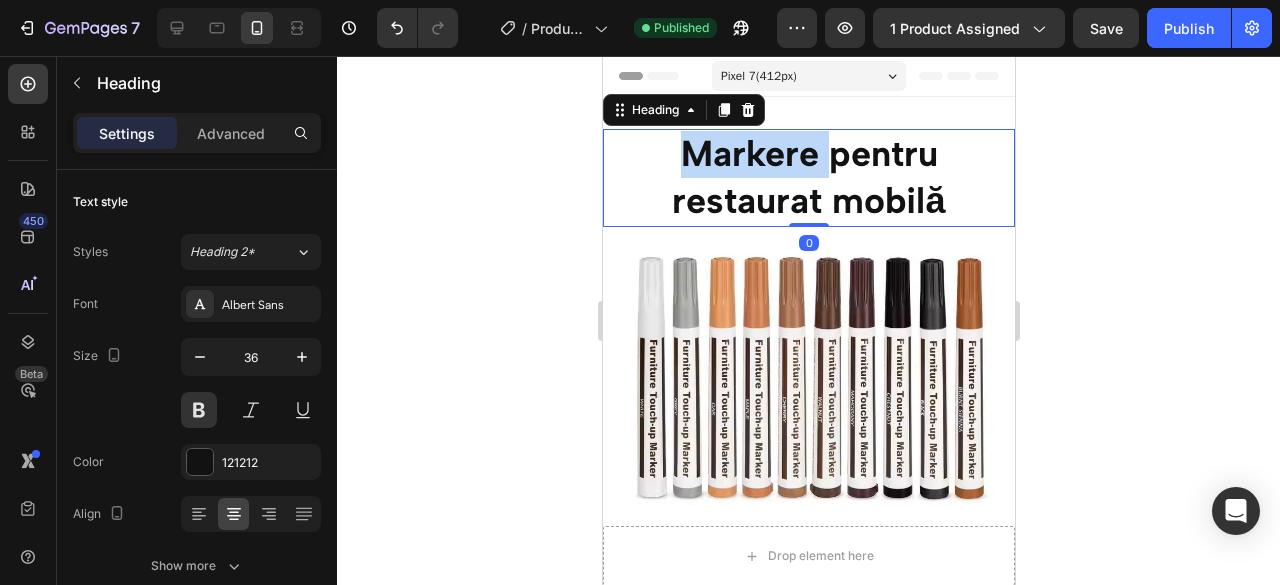 click on "Markere pentru restaurat mobilă" at bounding box center [808, 178] 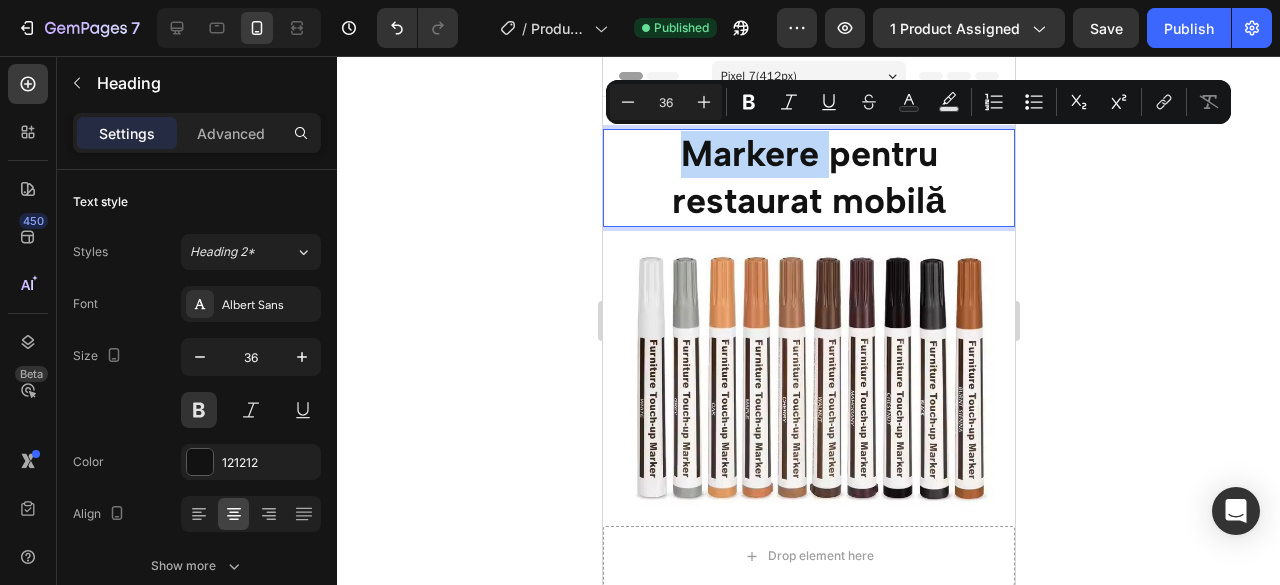click on "Markere pentru restaurat mobilă" at bounding box center (808, 178) 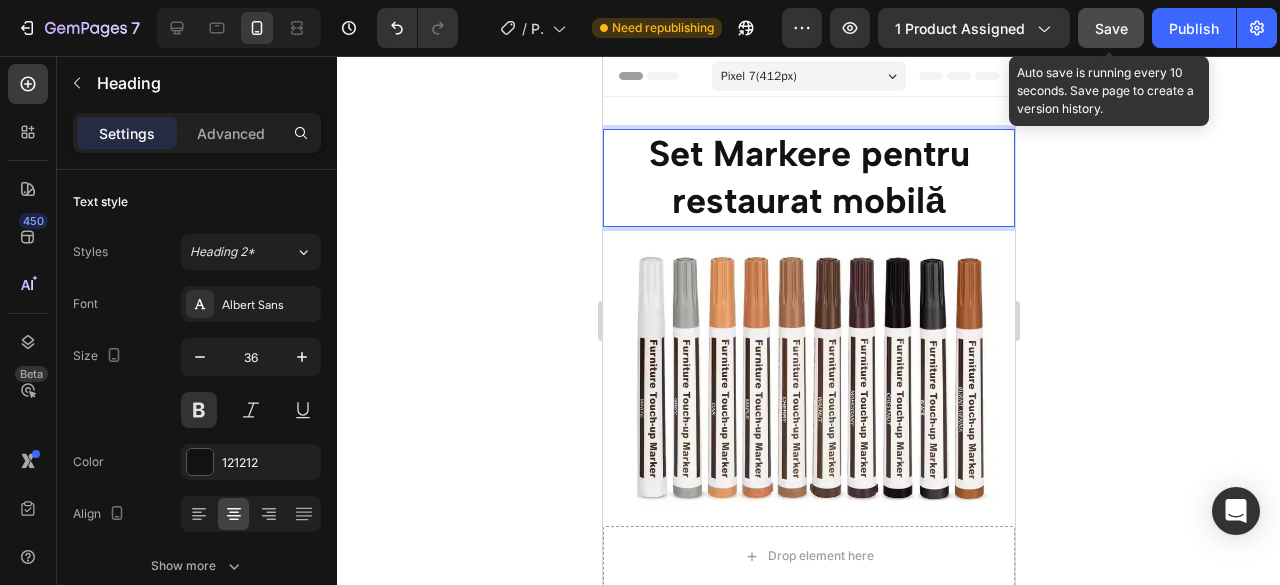 click on "Save" at bounding box center (1111, 28) 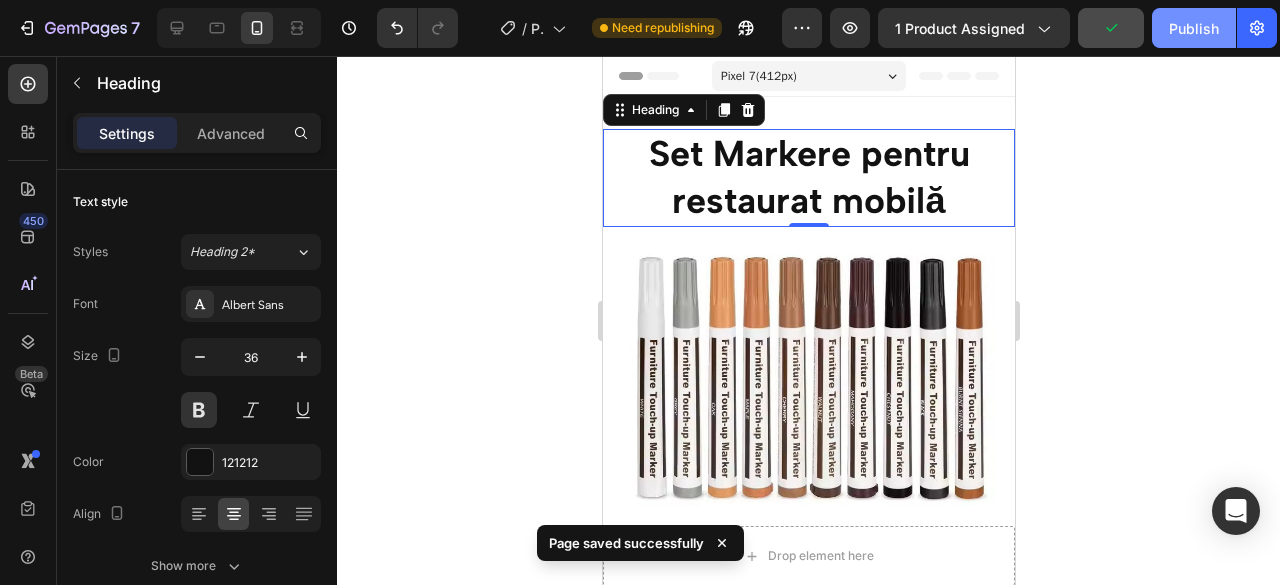 click on "Publish" at bounding box center (1194, 28) 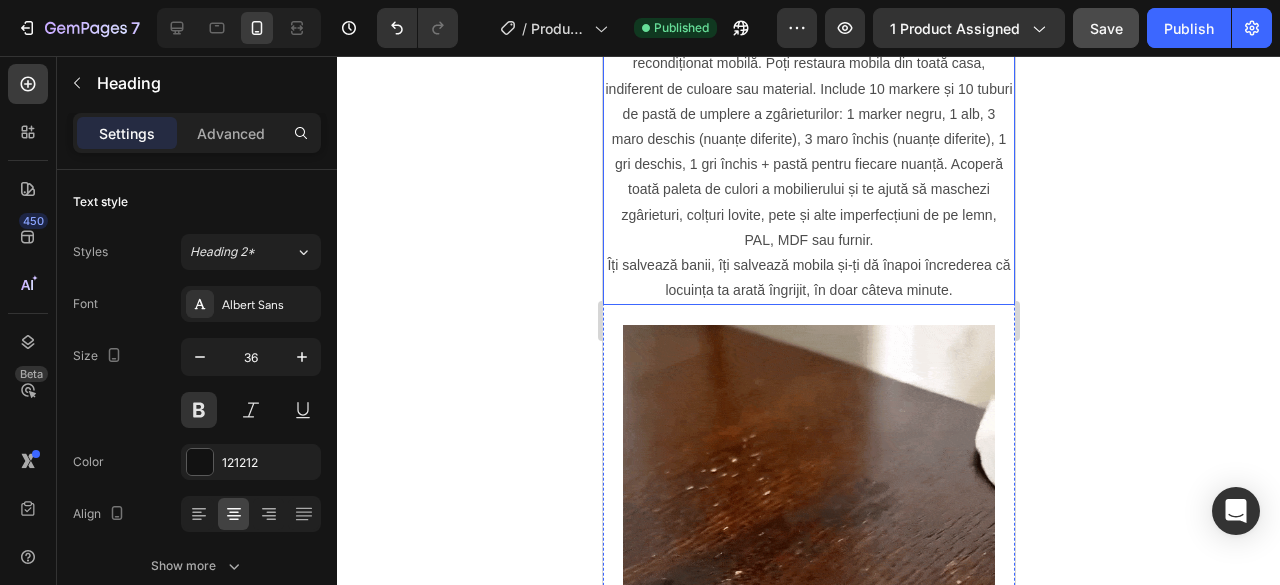 scroll, scrollTop: 400, scrollLeft: 0, axis: vertical 